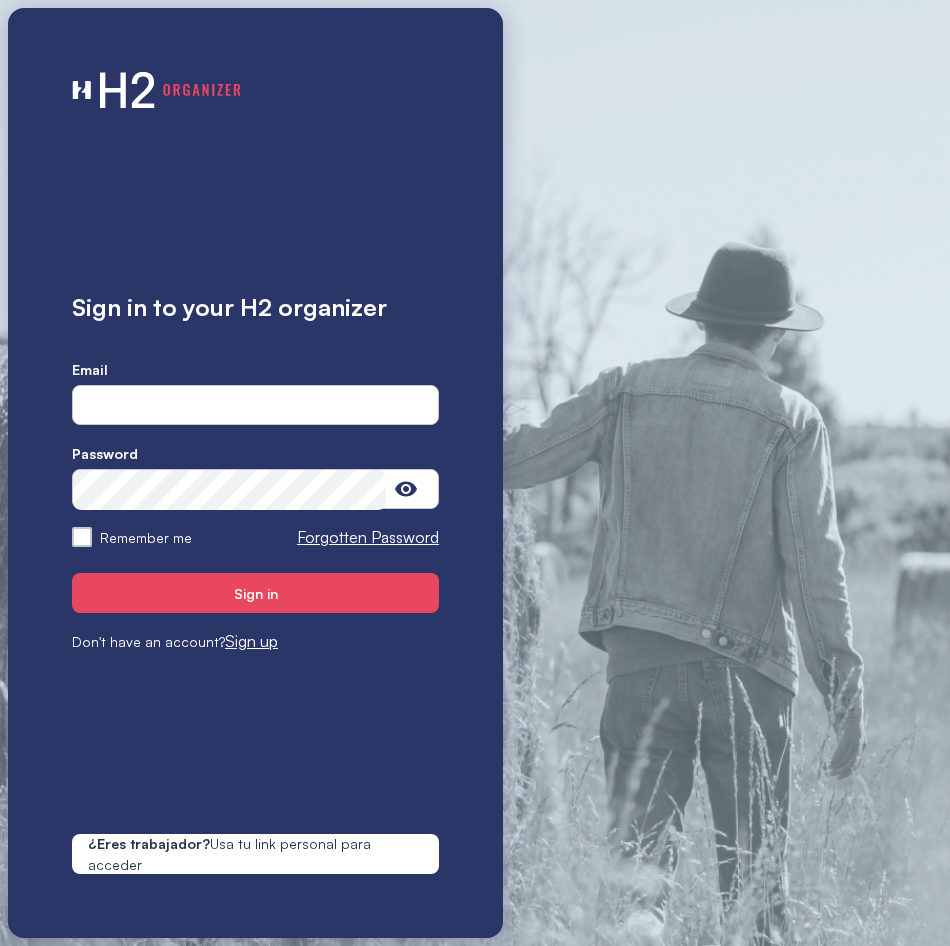 scroll, scrollTop: 0, scrollLeft: 0, axis: both 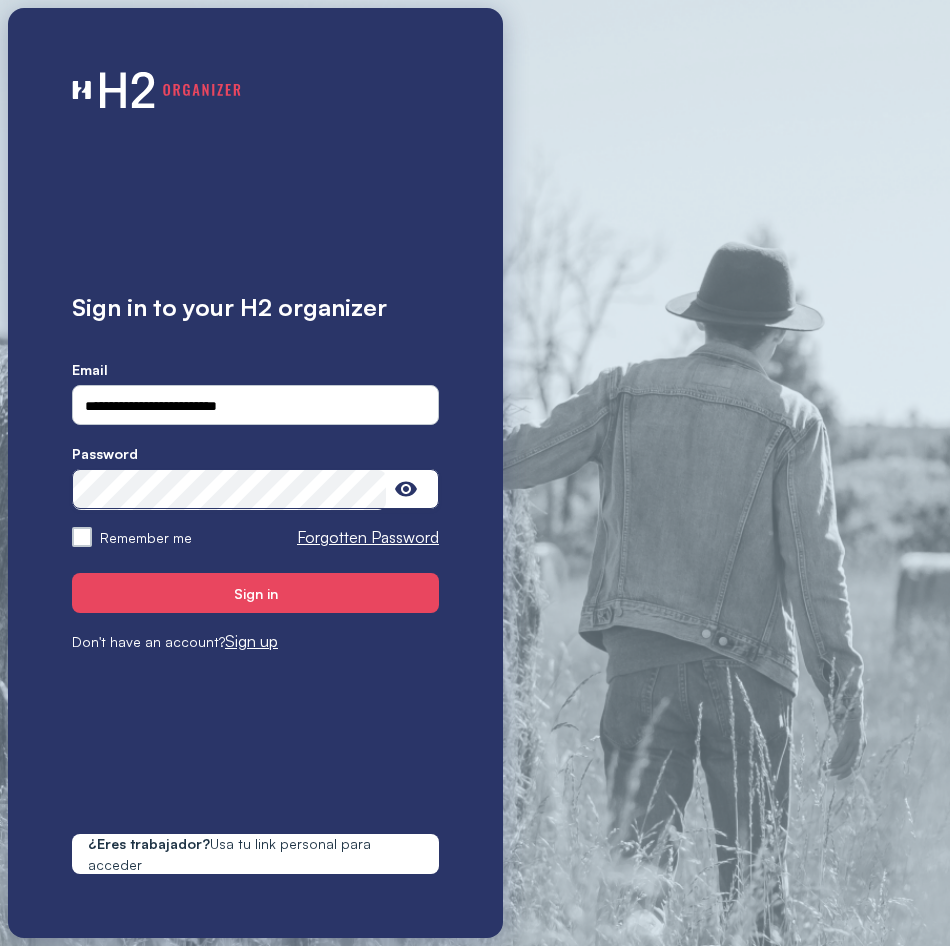 click on "Sign in" at bounding box center (255, 593) 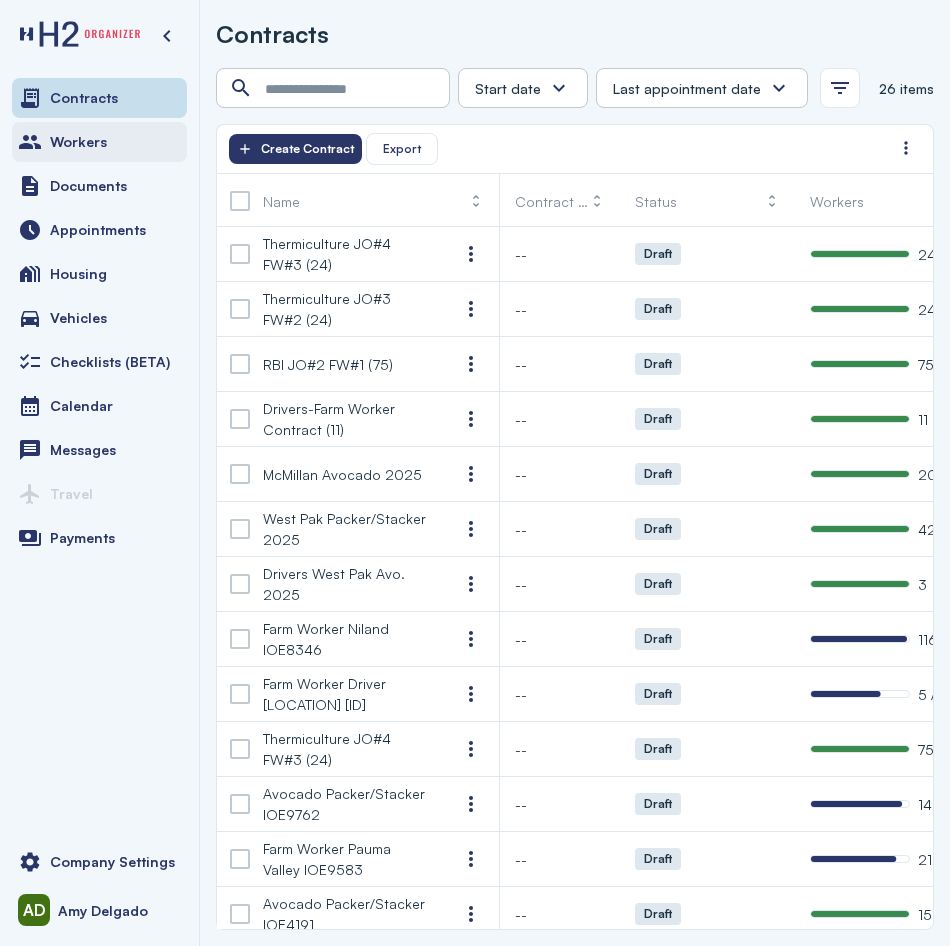 click on "Workers" at bounding box center [99, 142] 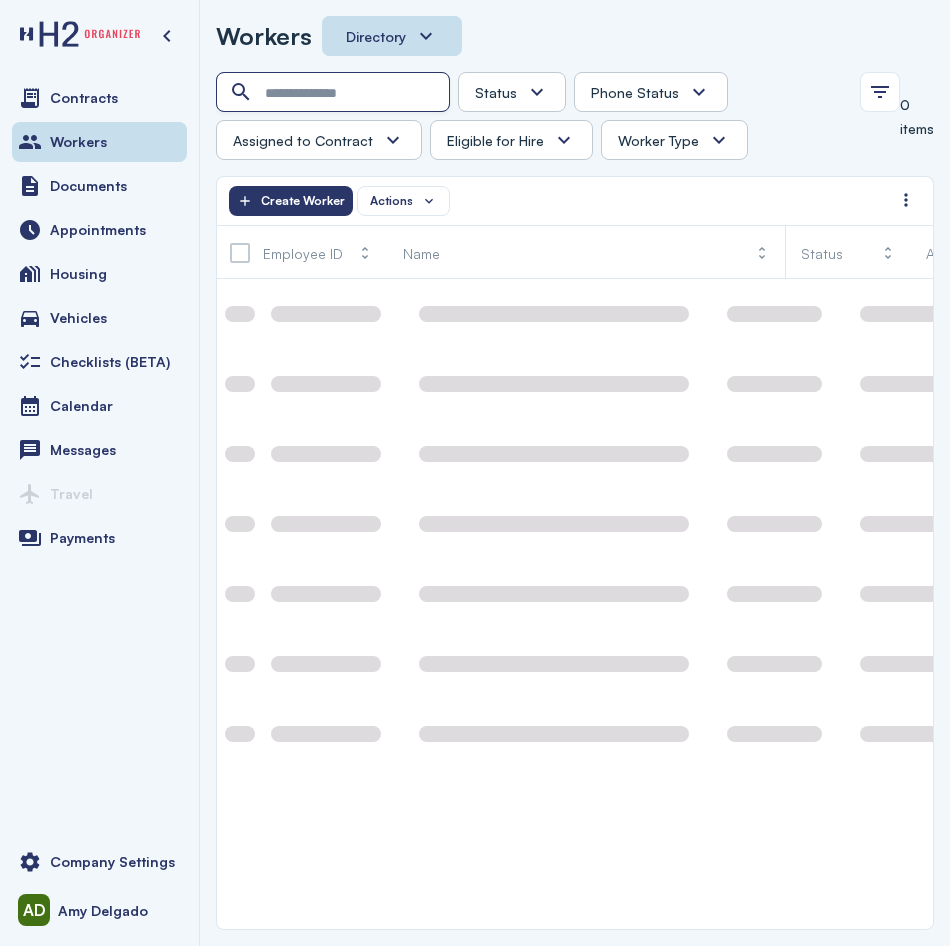click at bounding box center [335, 93] 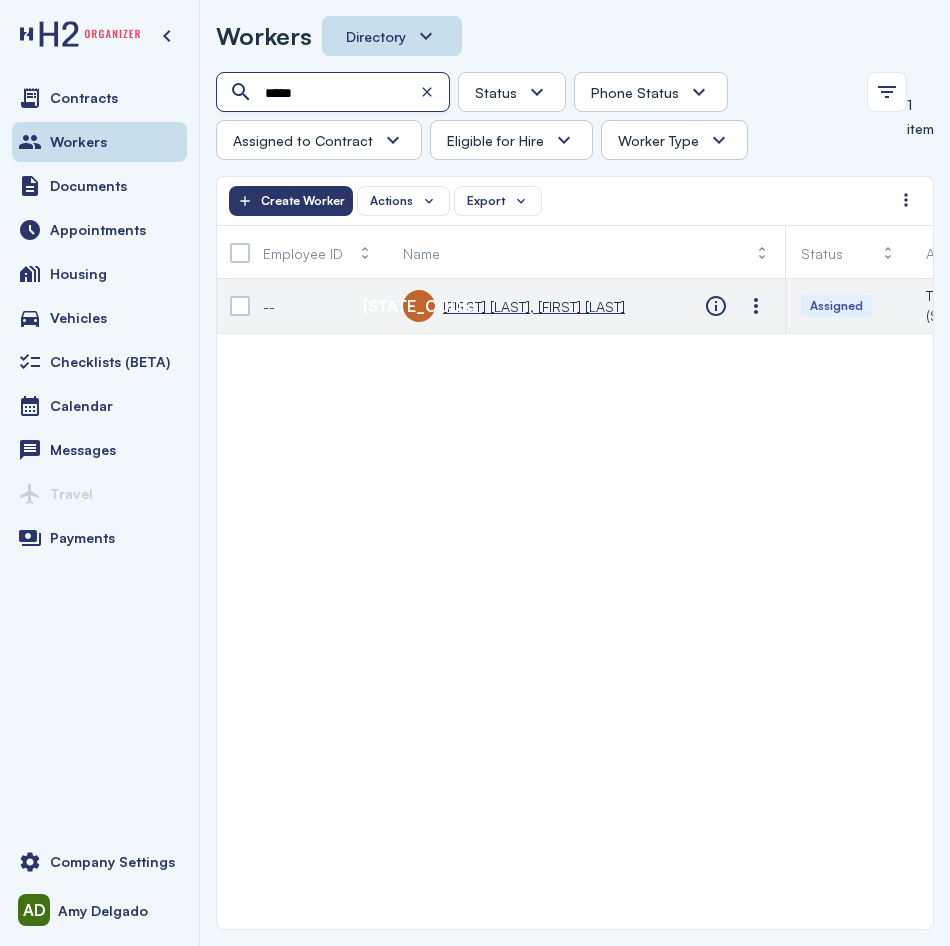 type on "*****" 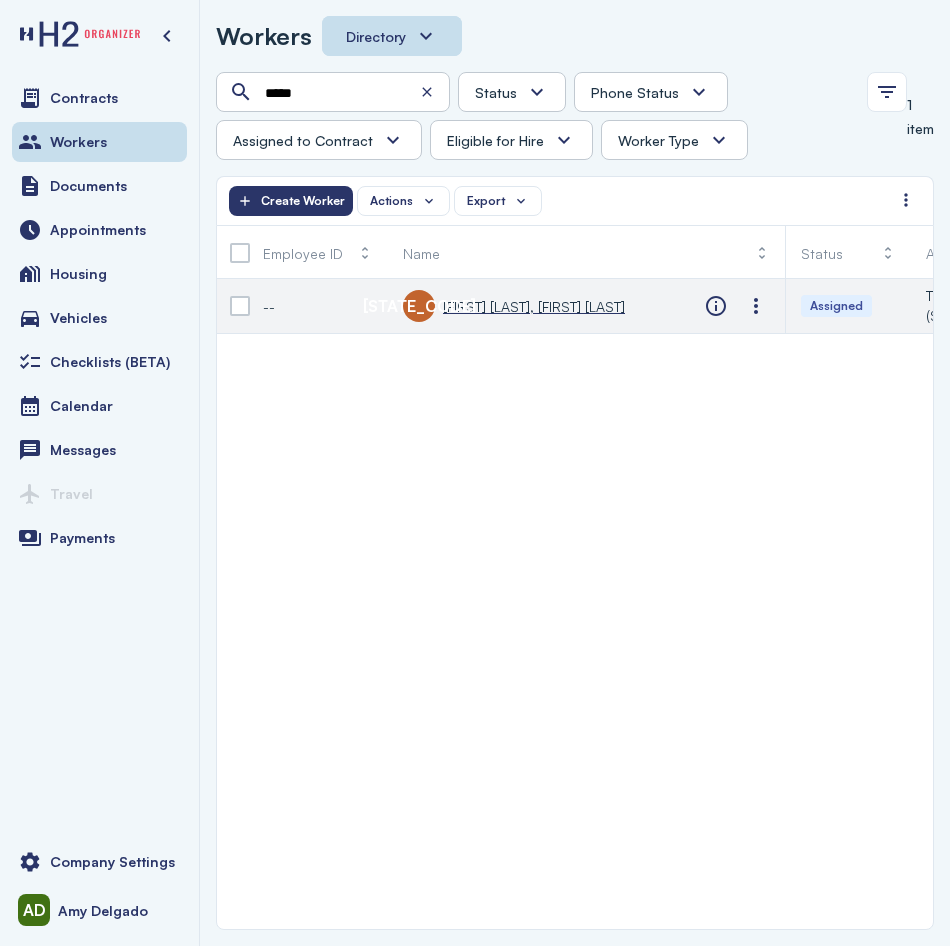 click on "[FIRST] [LAST], [FIRST] [LAST]" at bounding box center (534, 306) 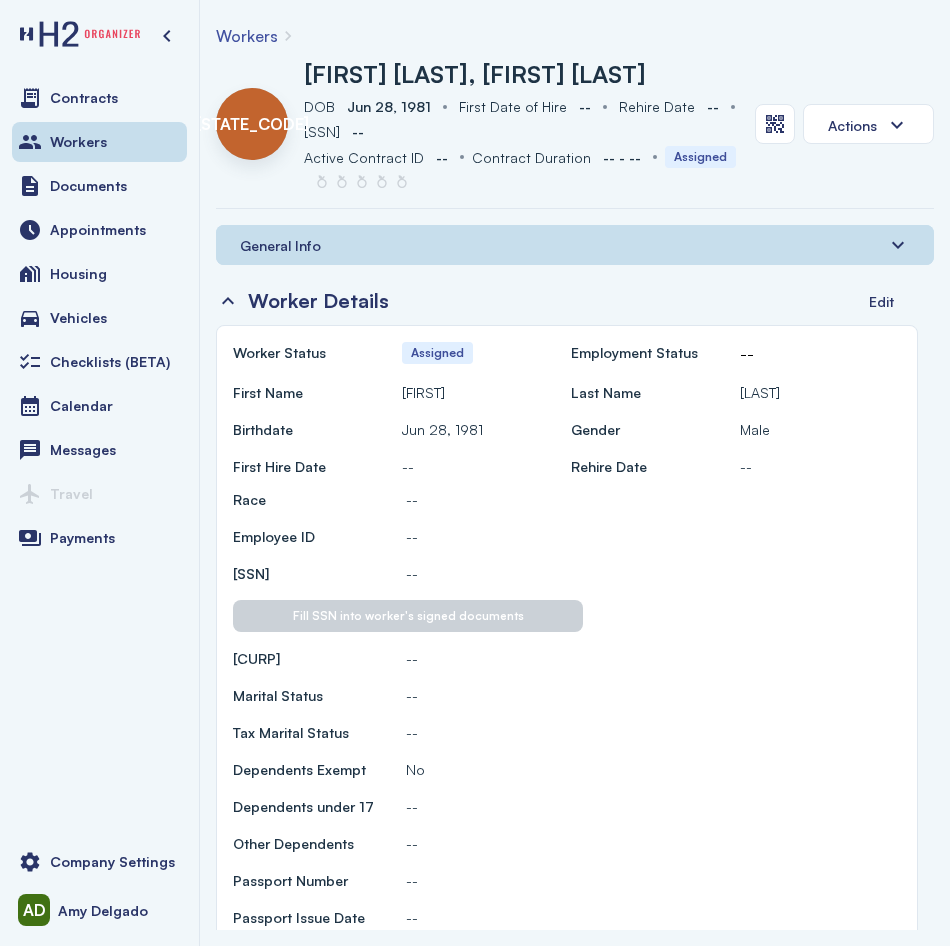 click on "General Info" at bounding box center (280, 245) 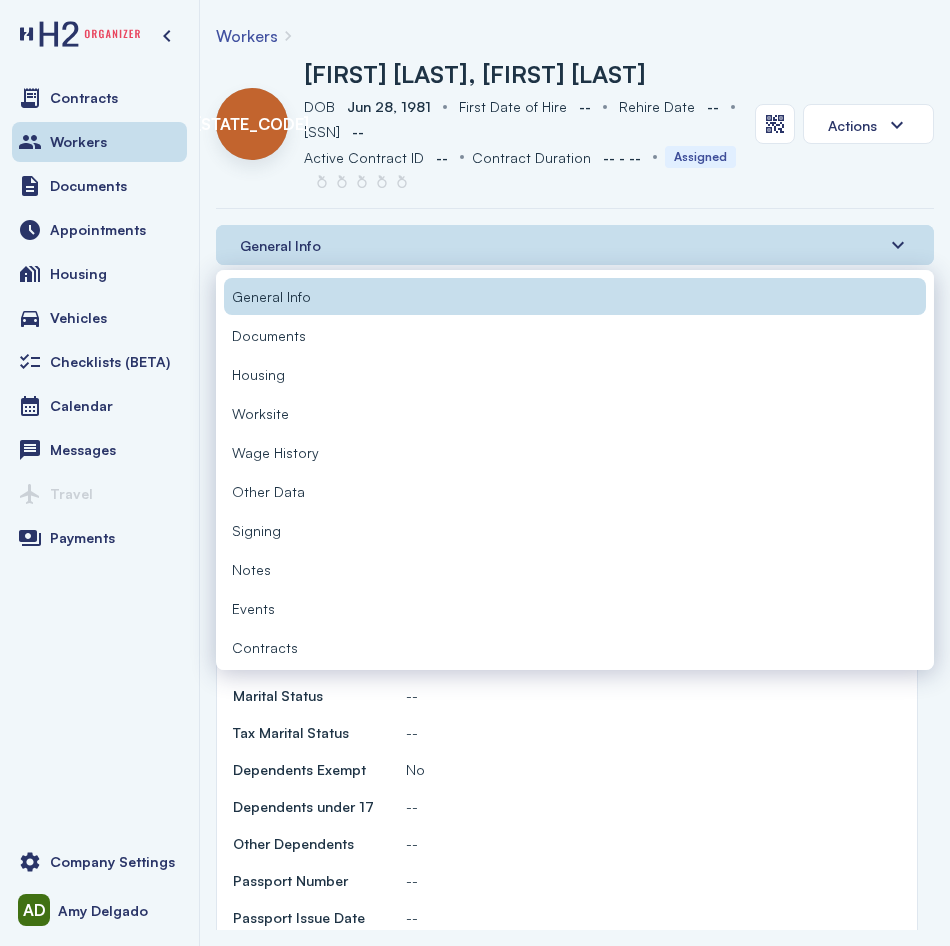 click on "Documents" at bounding box center [269, 335] 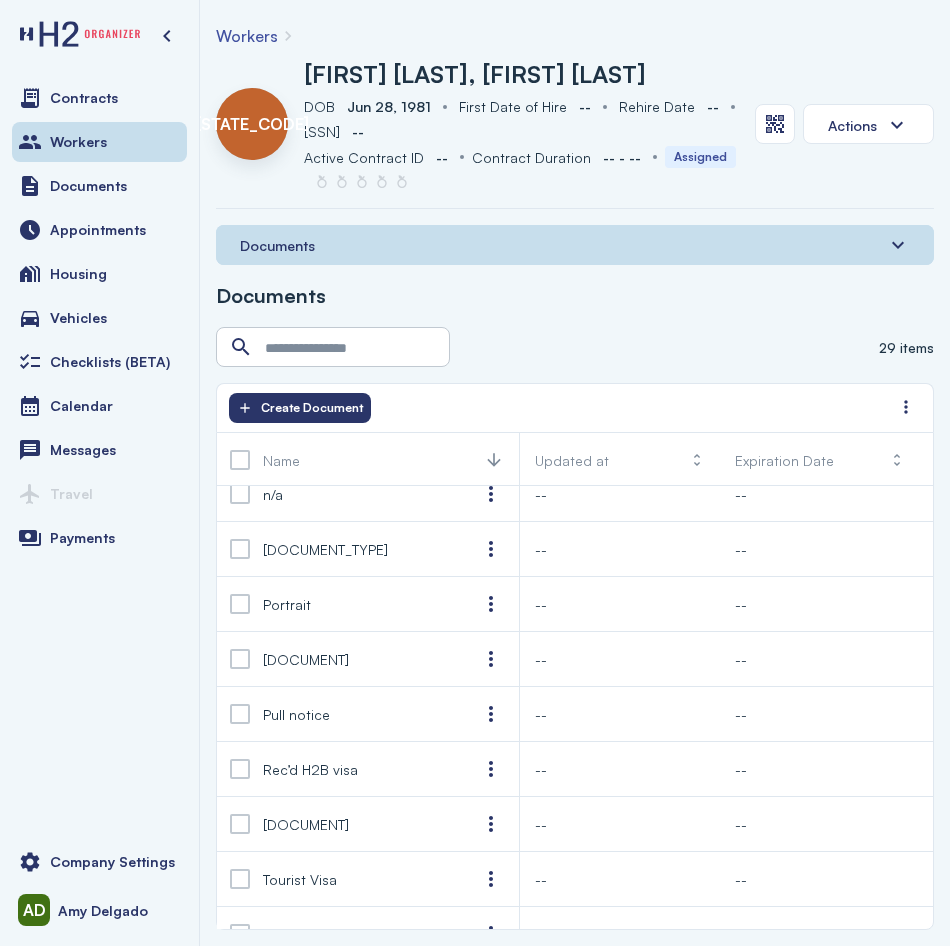 scroll, scrollTop: 1142, scrollLeft: 0, axis: vertical 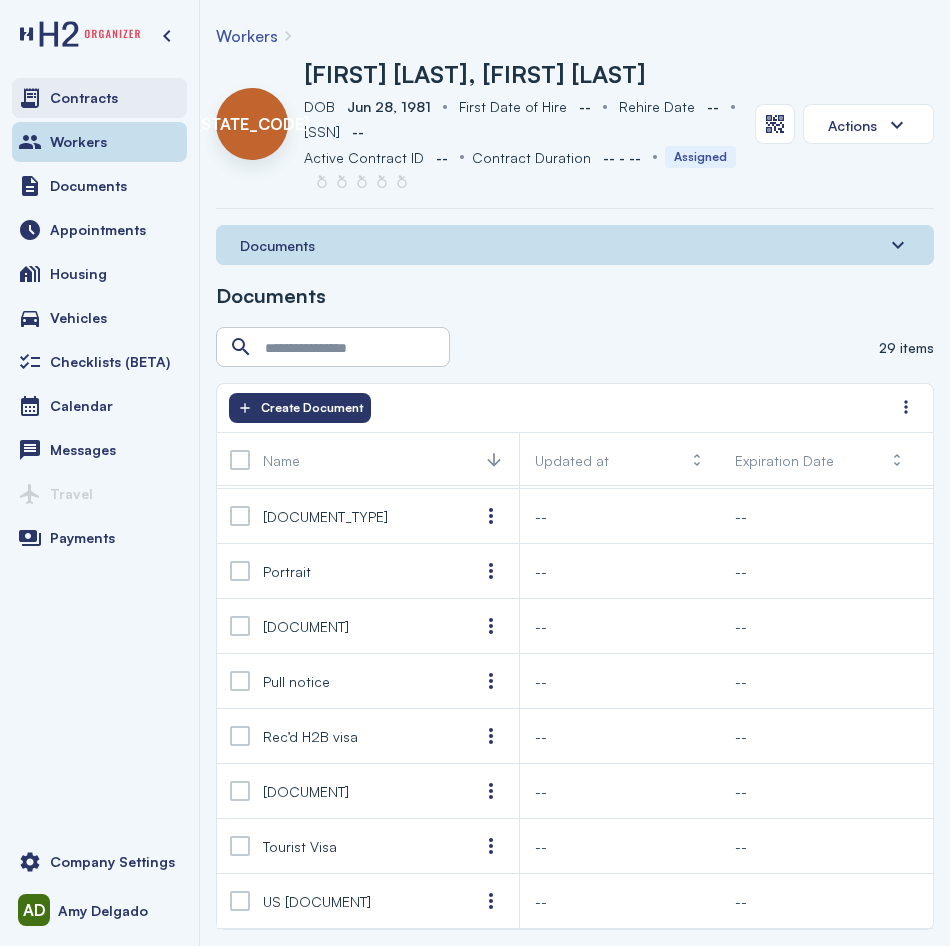 click at bounding box center (30, 98) 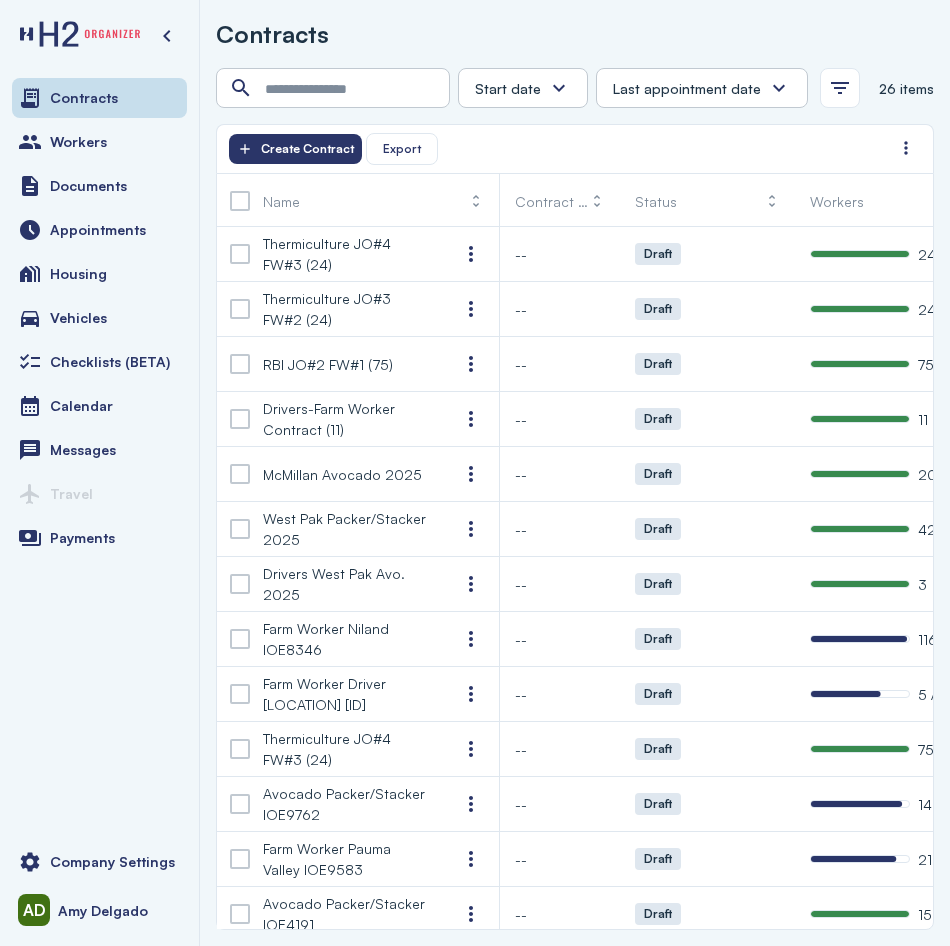 scroll, scrollTop: 0, scrollLeft: 114, axis: horizontal 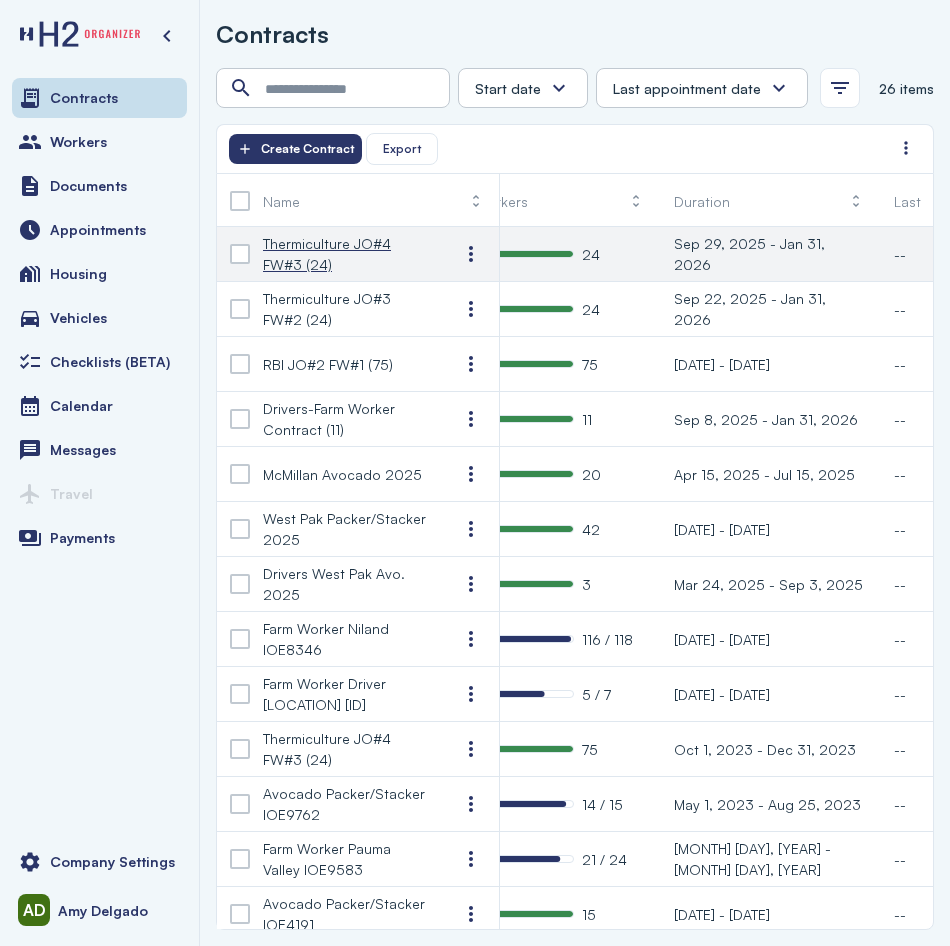 click on "Thermiculture JO#4 FW#3 (24)" at bounding box center [345, 254] 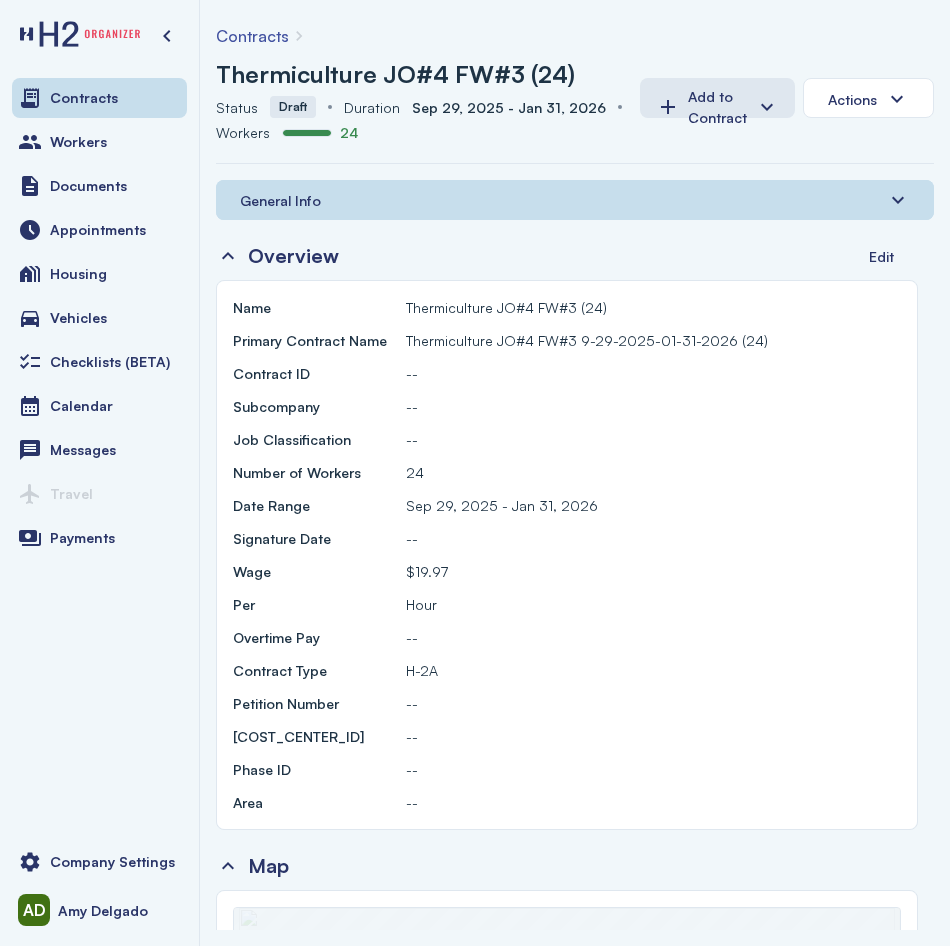 click on "General Info" at bounding box center [575, 200] 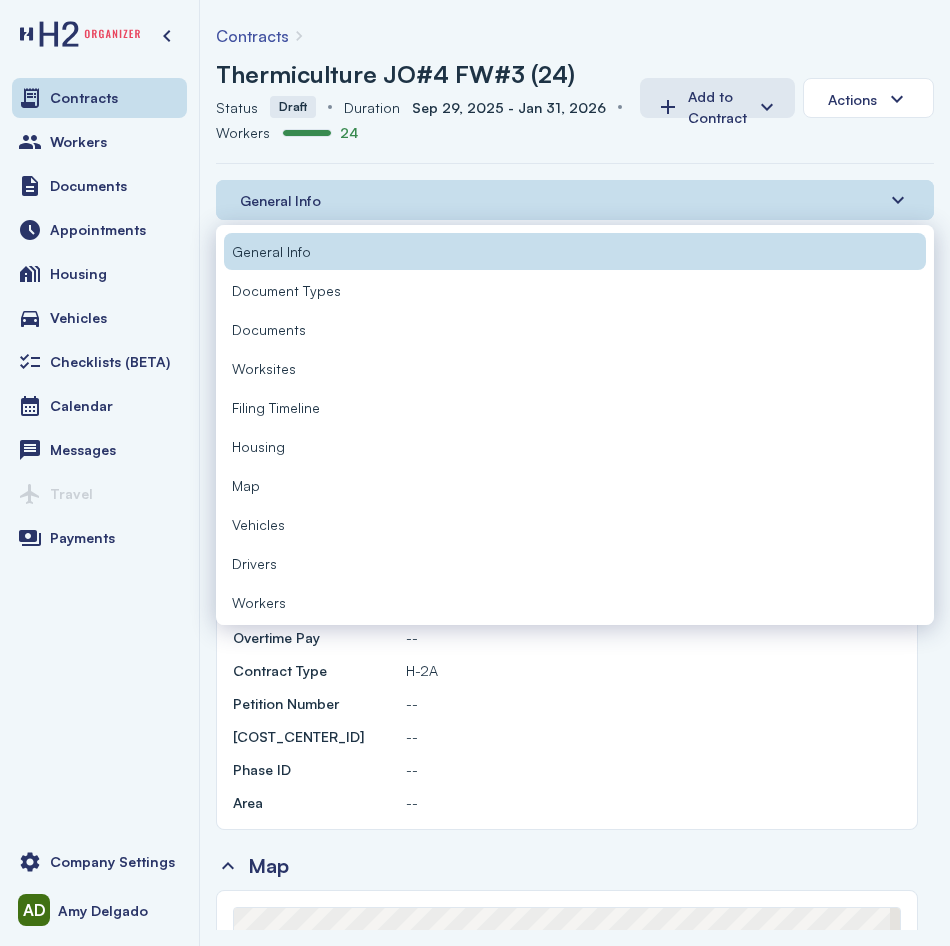 click on "Workers" at bounding box center [259, 602] 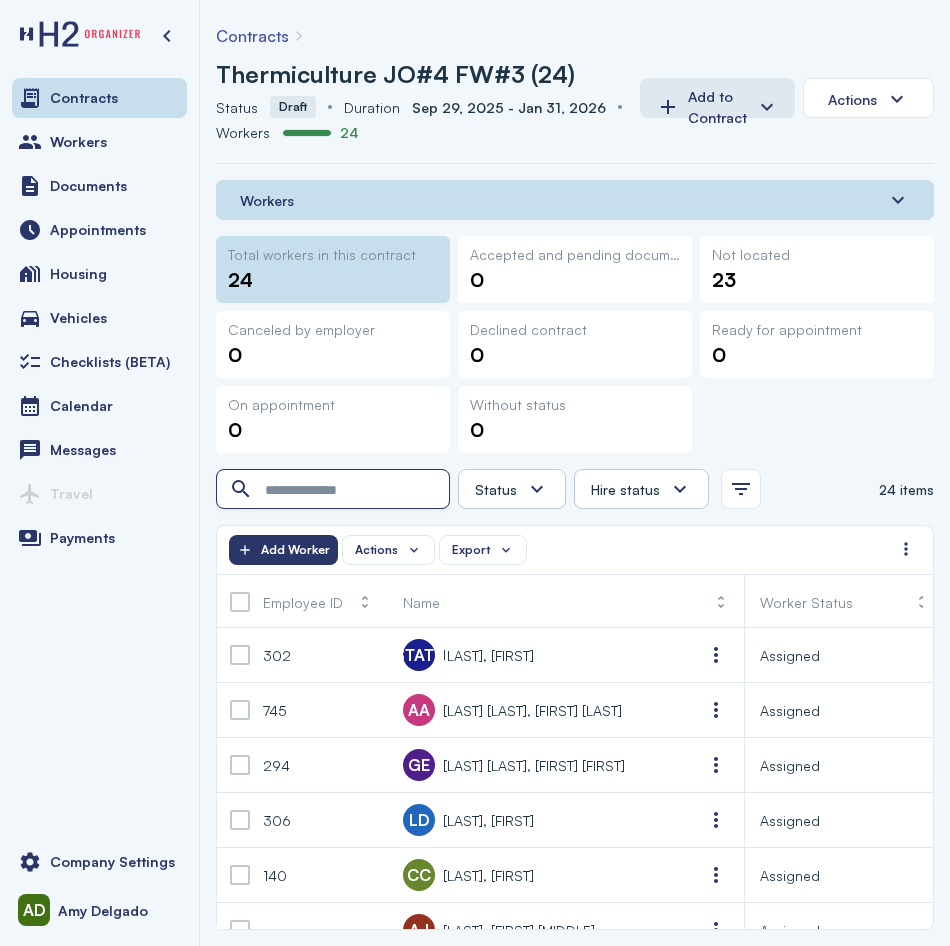 click at bounding box center (335, 490) 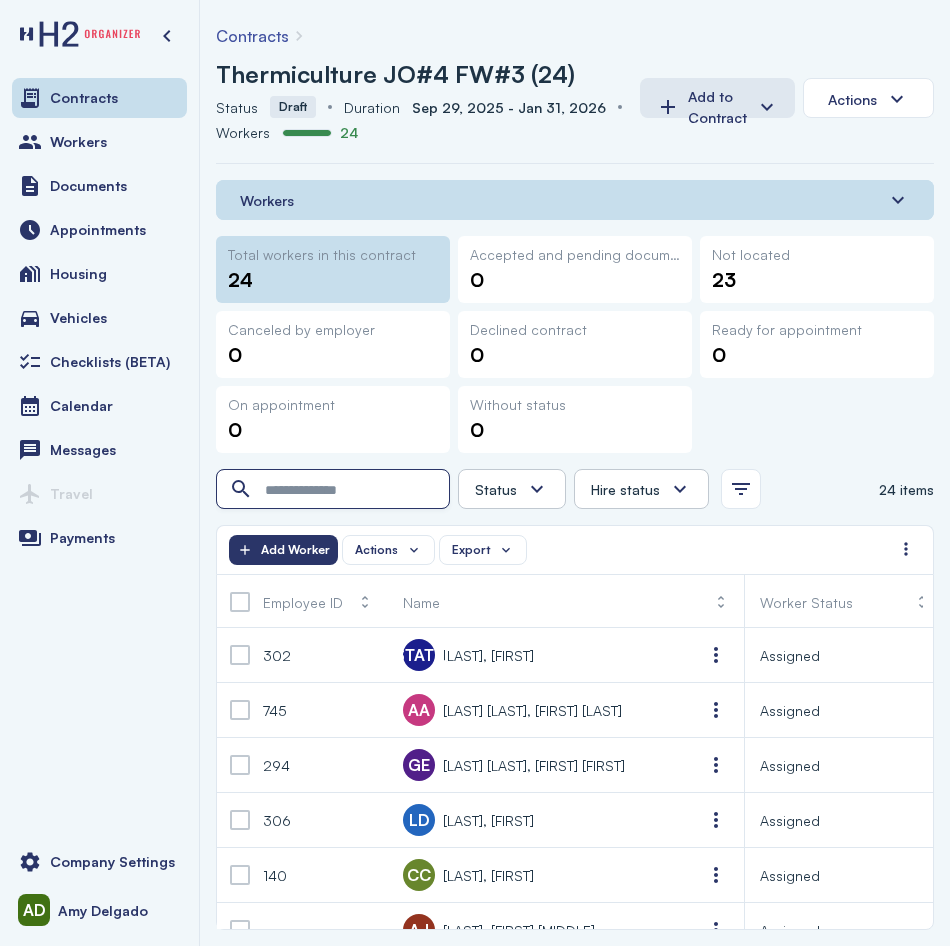 scroll, scrollTop: 0, scrollLeft: 85, axis: horizontal 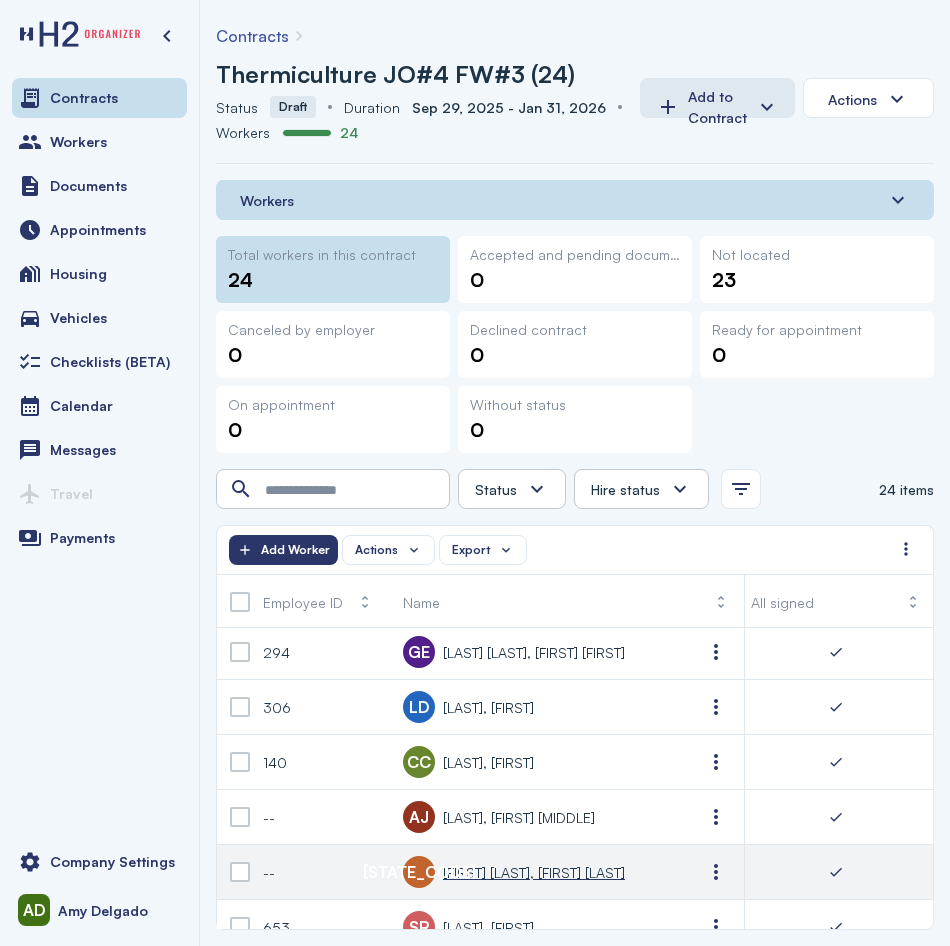 click on "[FIRST] [LAST], [FIRST] [LAST]" at bounding box center [534, 872] 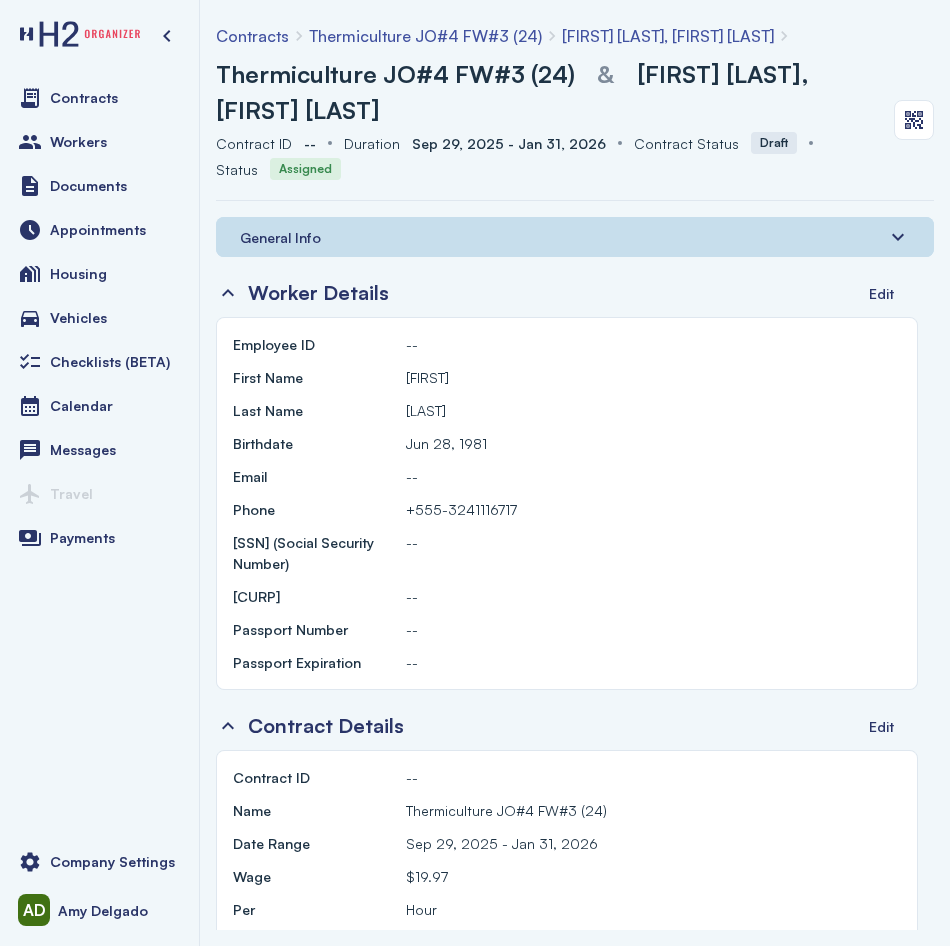 click on "General Info" at bounding box center (280, 237) 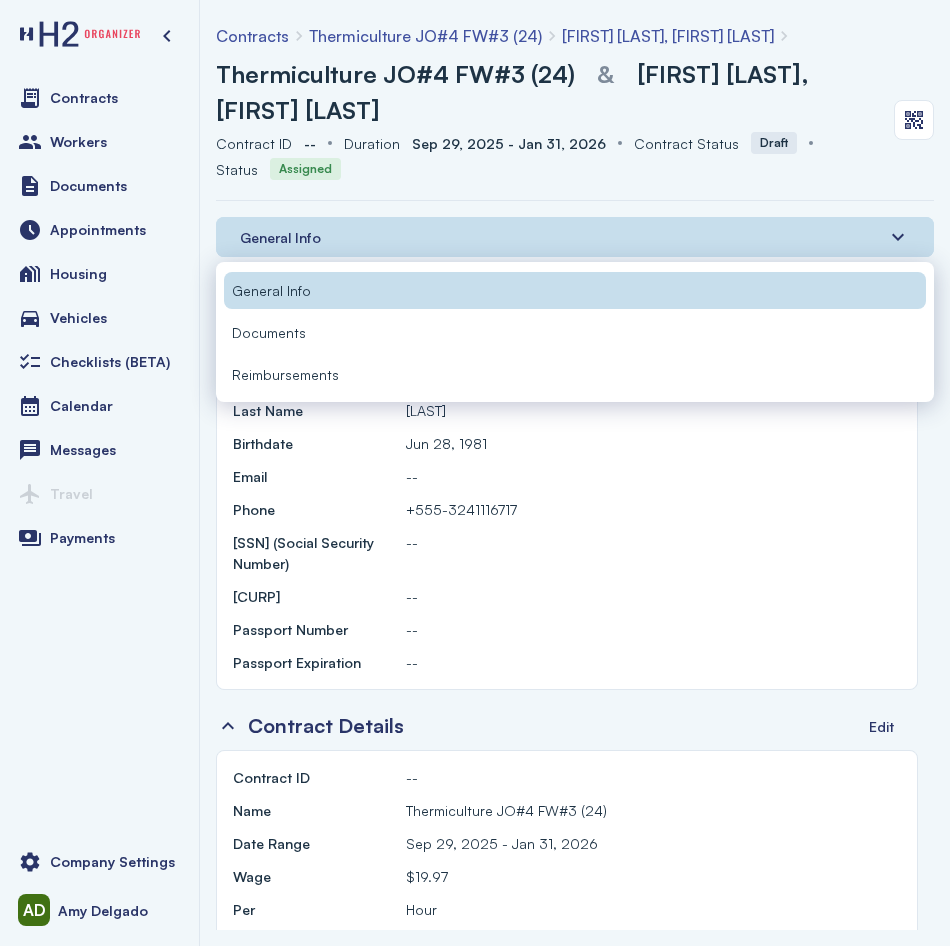 click on "Documents" at bounding box center (575, 332) 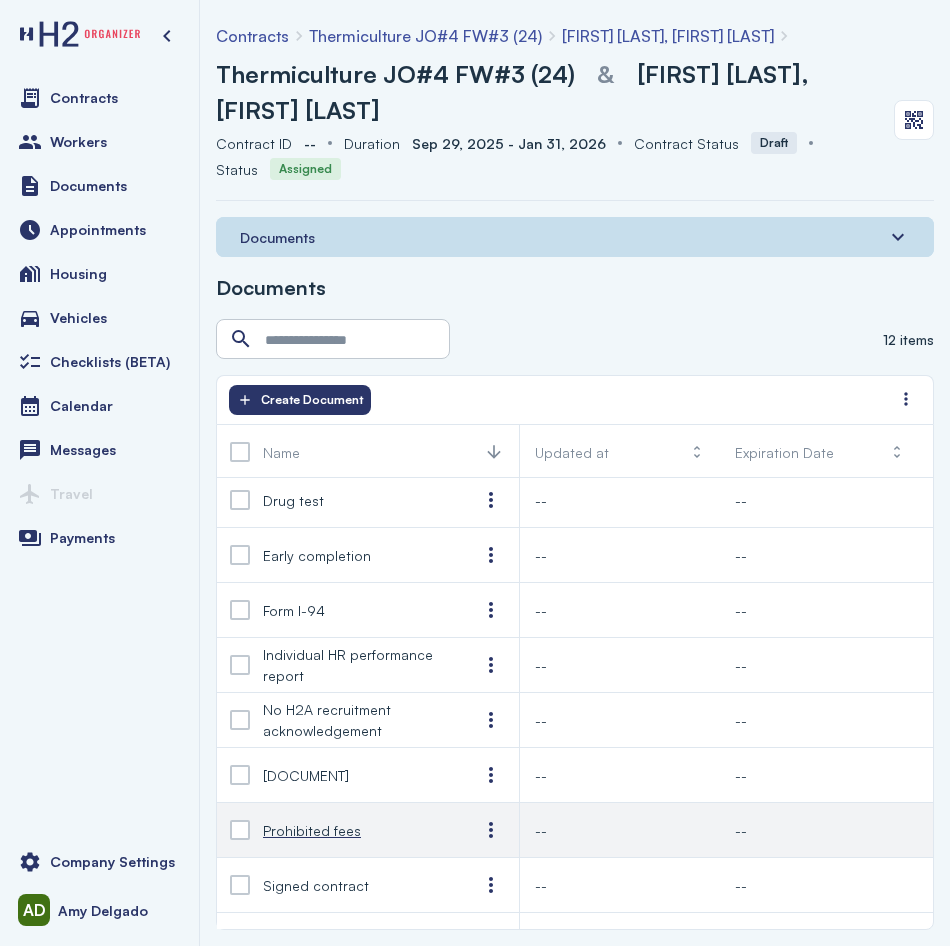 scroll, scrollTop: 0, scrollLeft: 0, axis: both 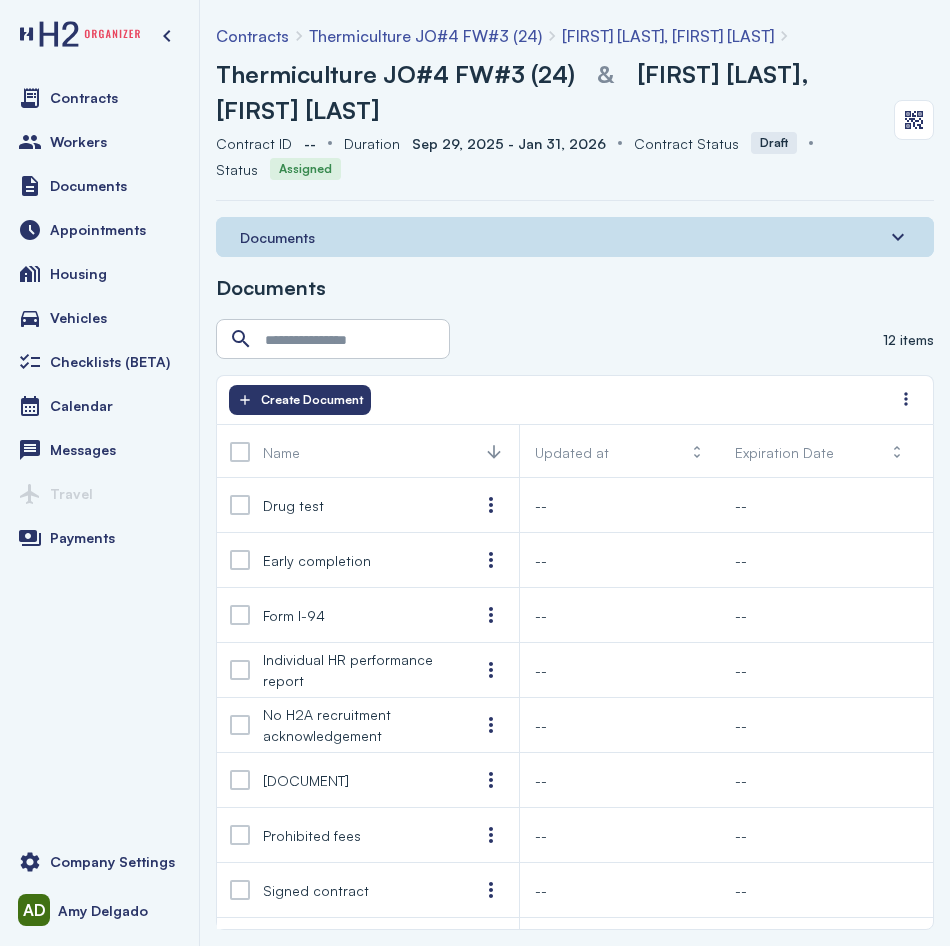 click on "Documents" at bounding box center (575, 237) 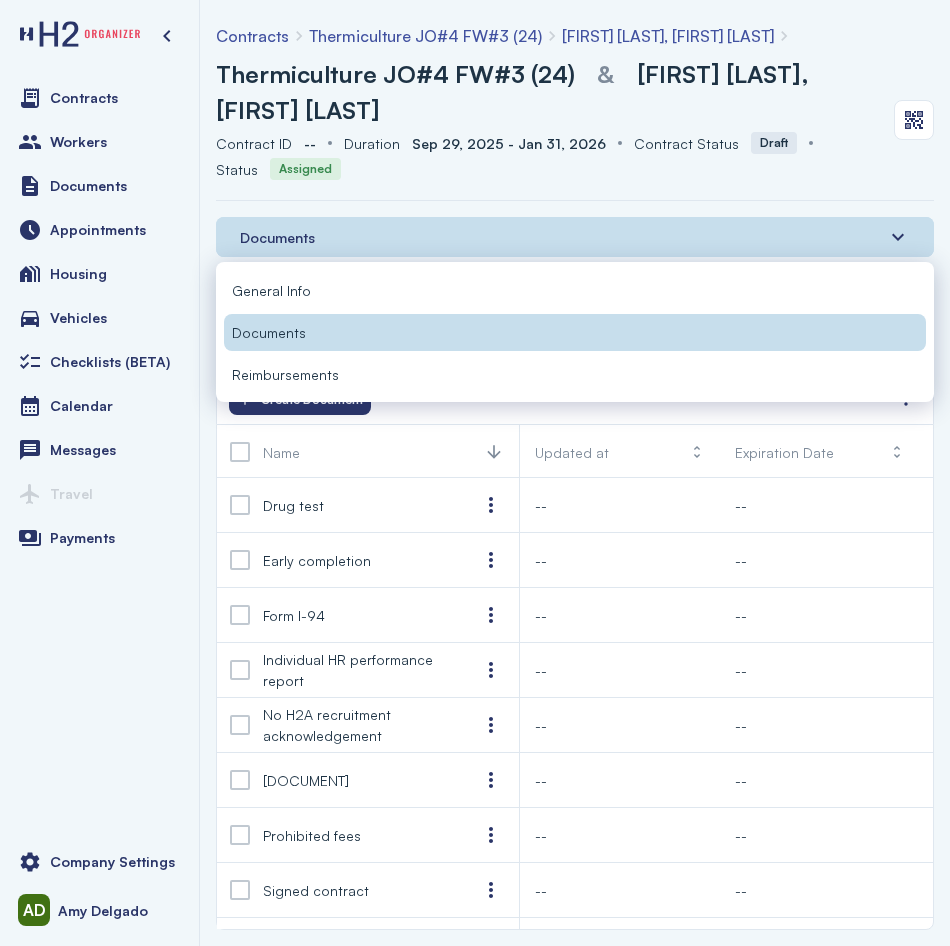 click on "General Info" at bounding box center [271, 290] 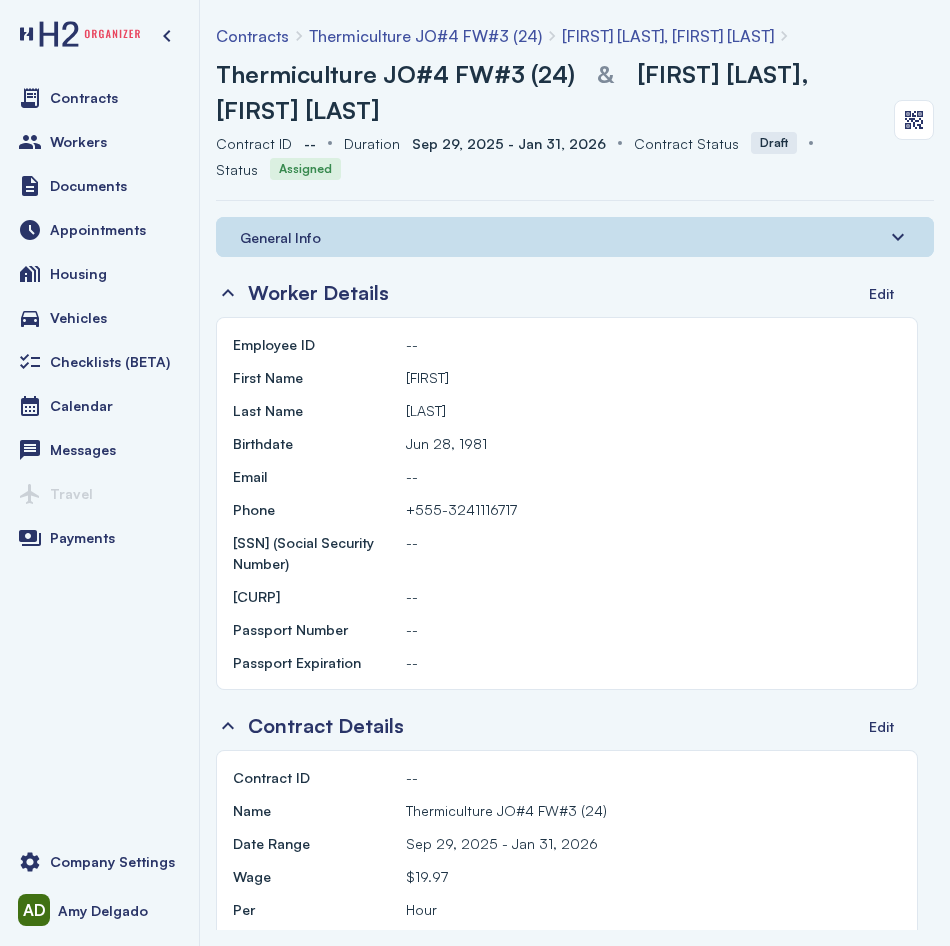 click on "Thermiculture JO#4 FW#3 (24)" at bounding box center (425, 36) 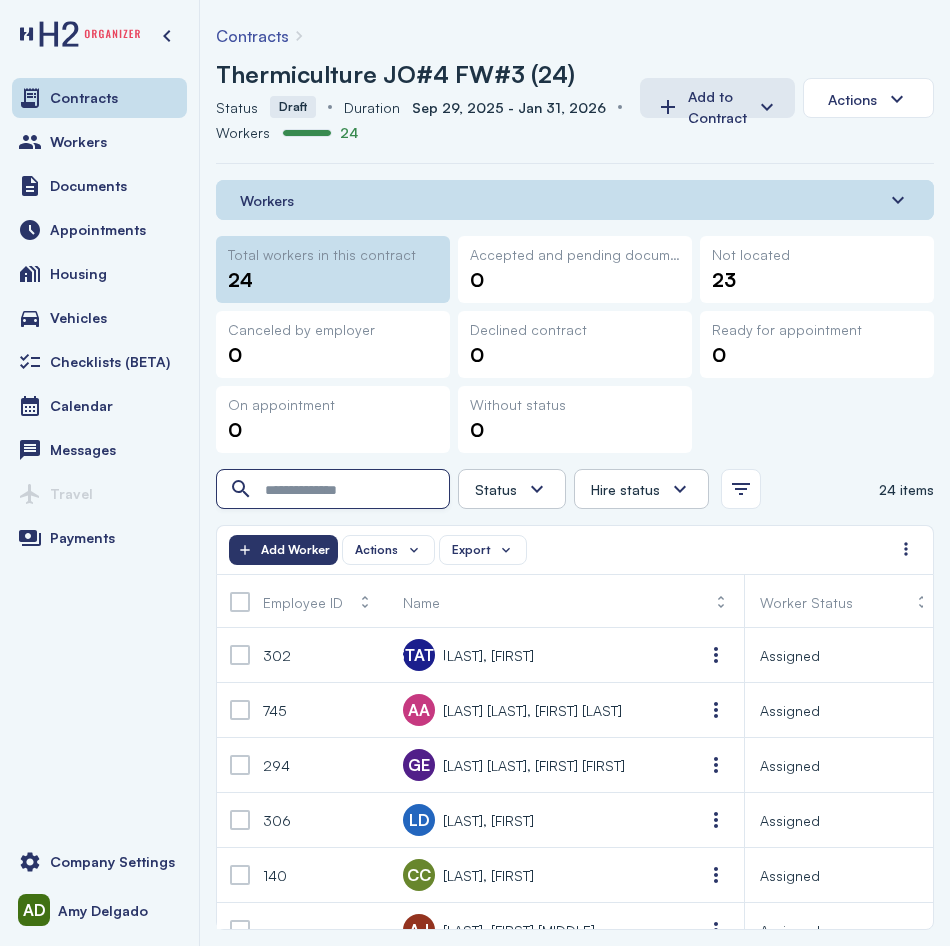 click at bounding box center [335, 490] 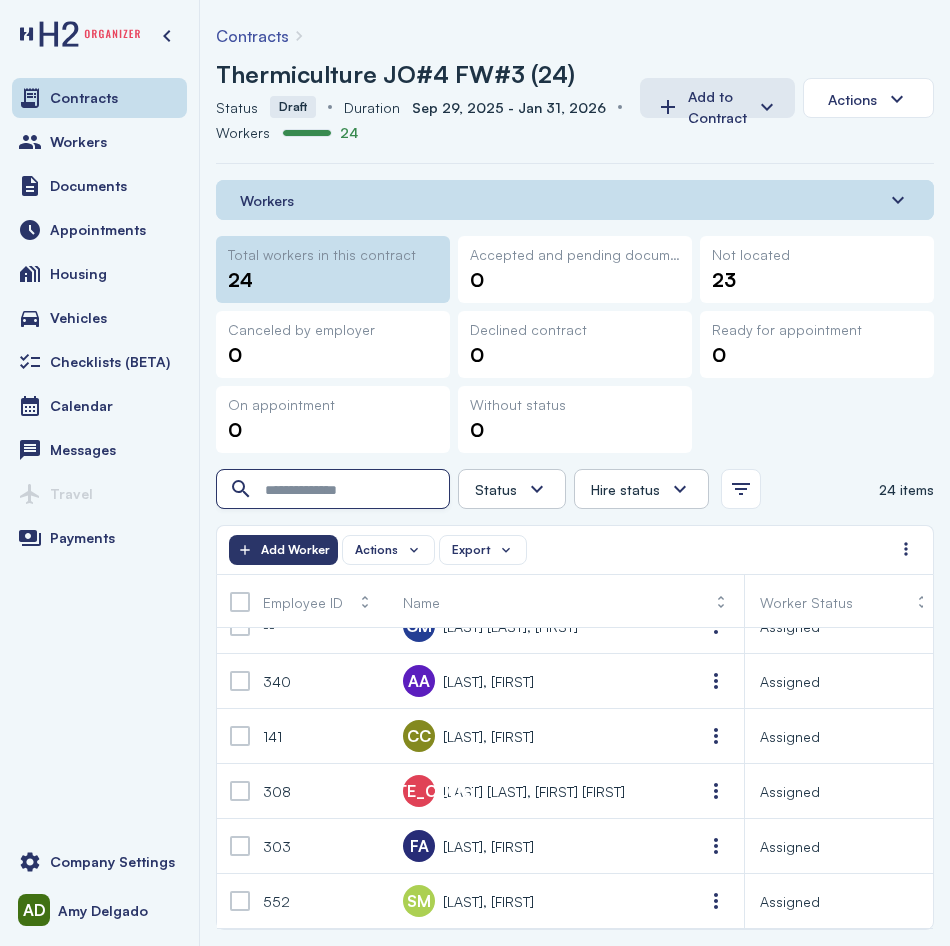 scroll, scrollTop: 1012, scrollLeft: 0, axis: vertical 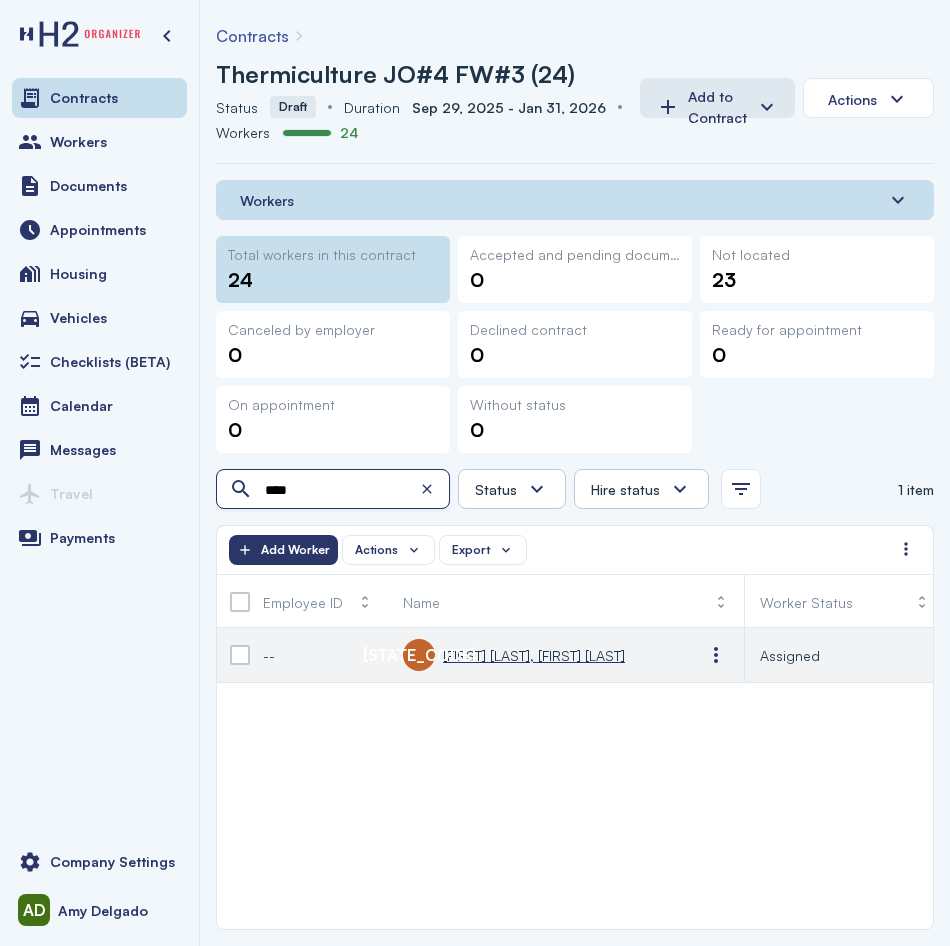 type on "****" 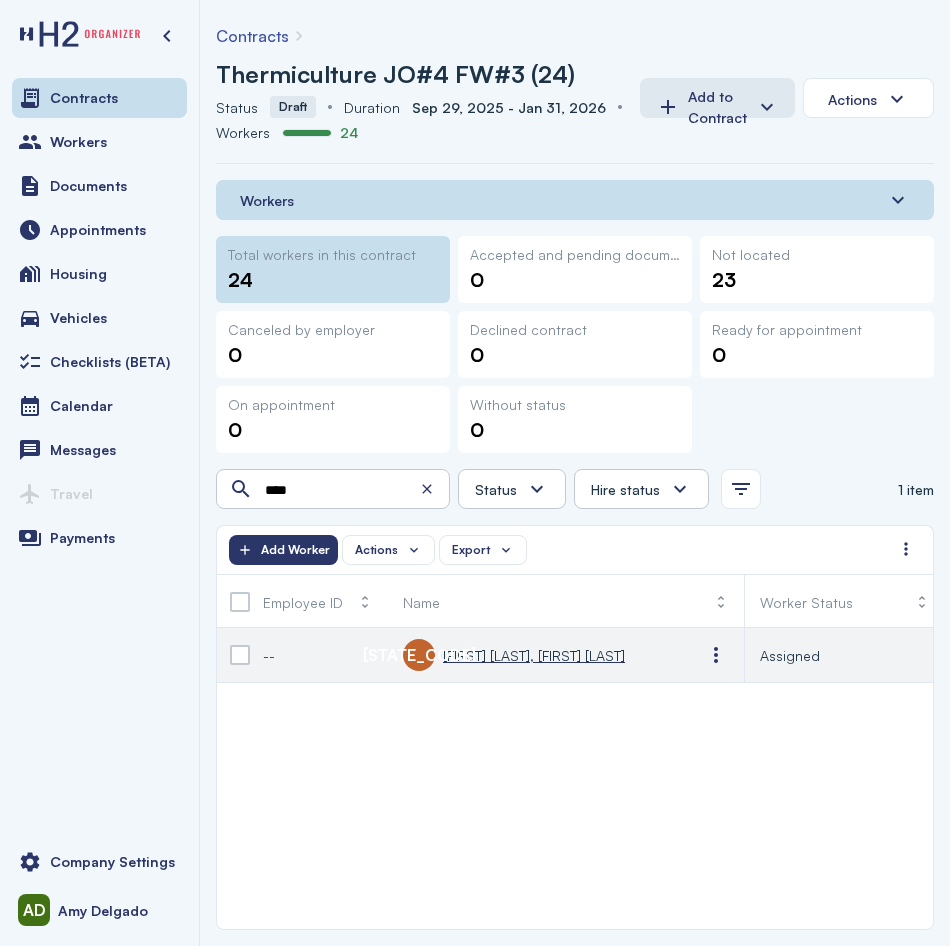 click on "[FIRST] [LAST], [FIRST] [LAST]" at bounding box center [534, 655] 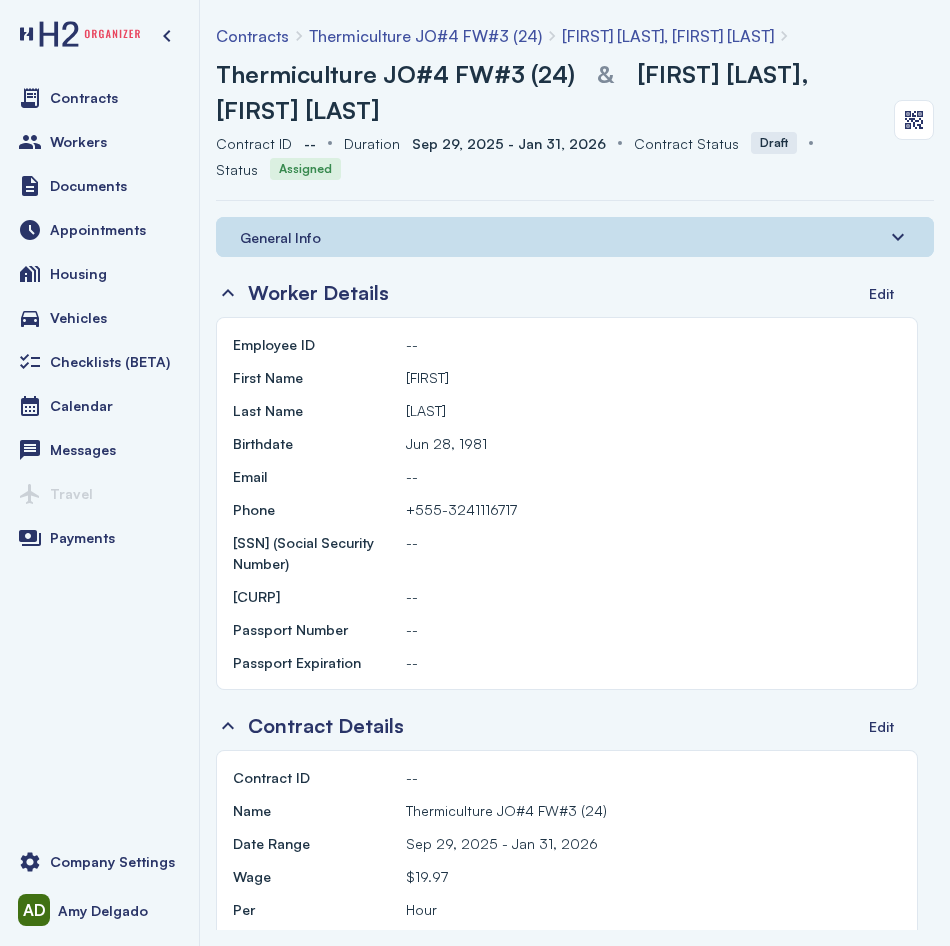 click on "General Info" at bounding box center (575, 237) 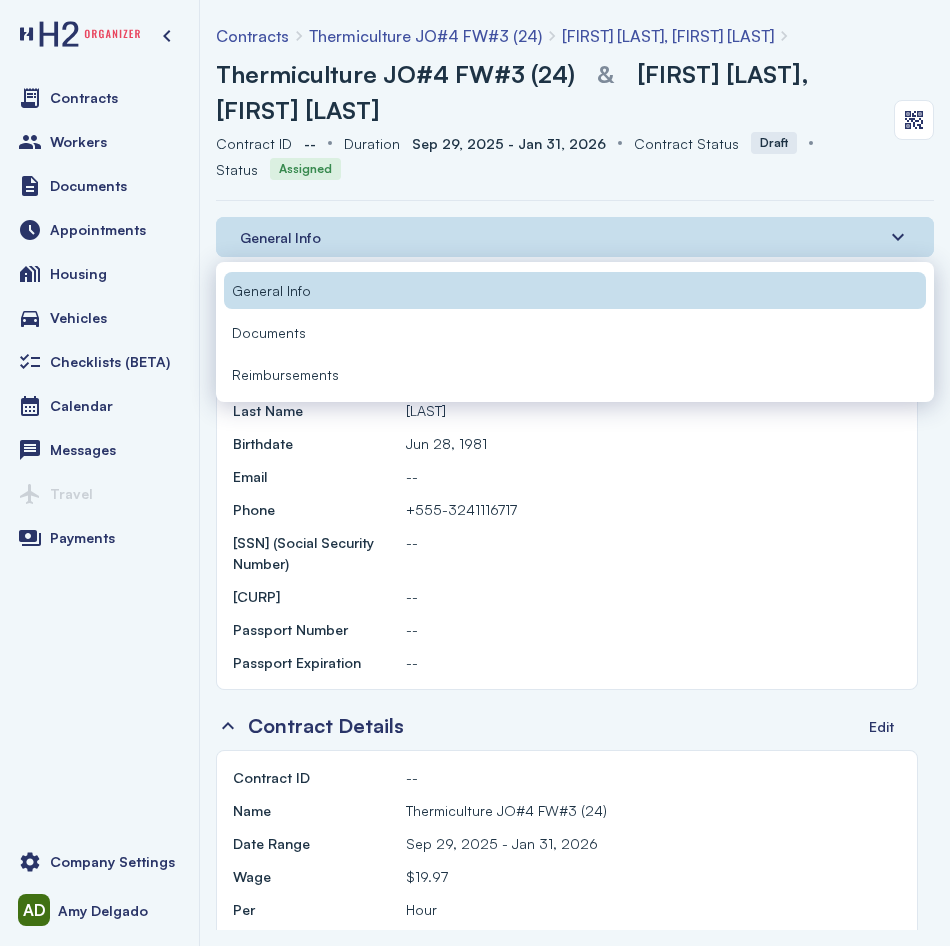click on "Documents" at bounding box center (575, 332) 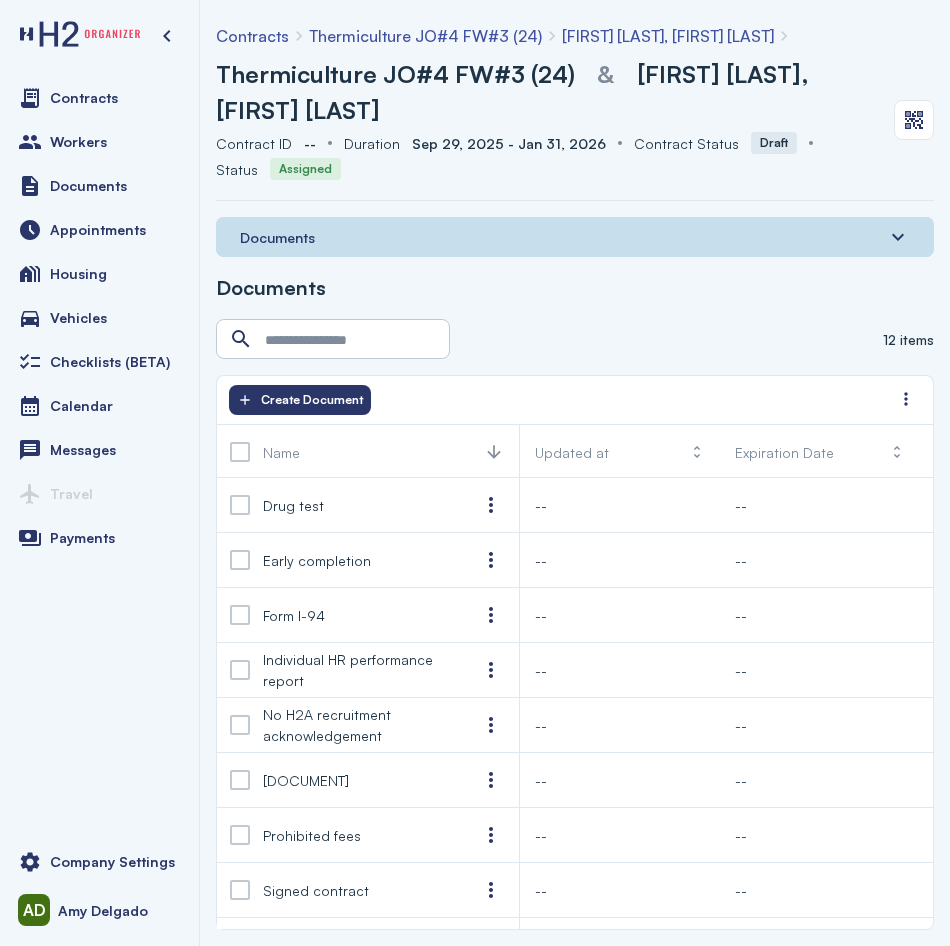click on "Documents" at bounding box center (277, 237) 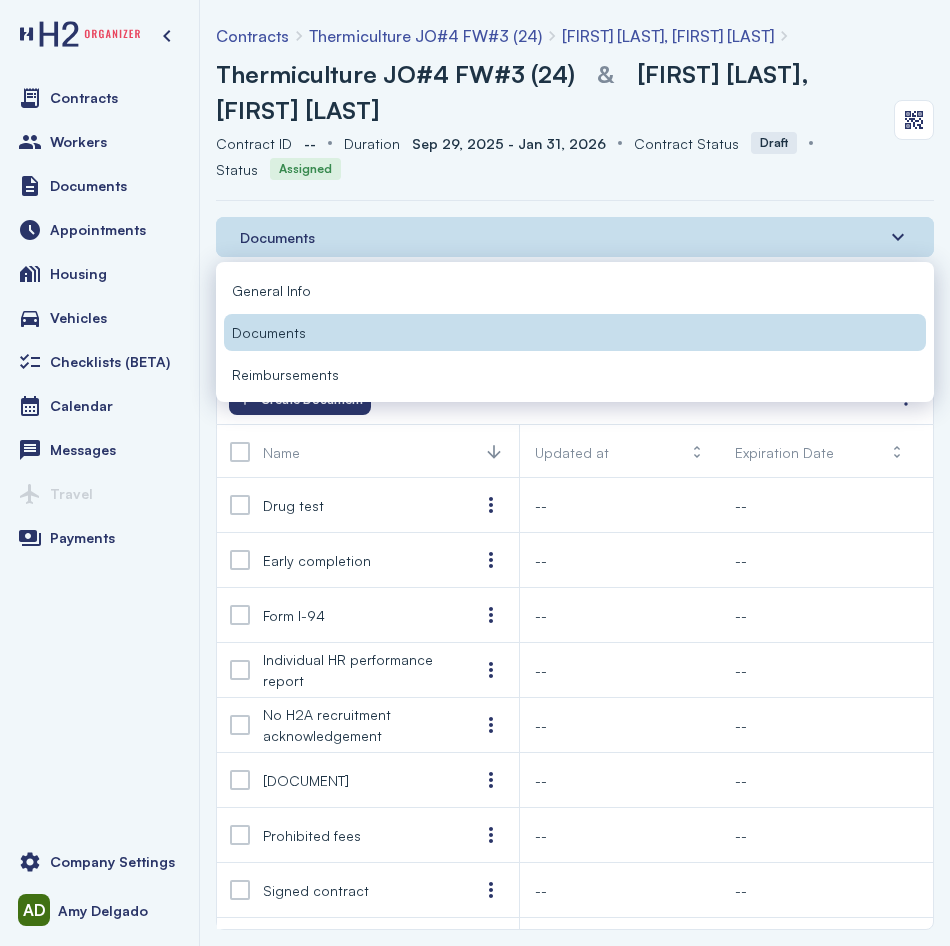 click on "General Info" at bounding box center [271, 290] 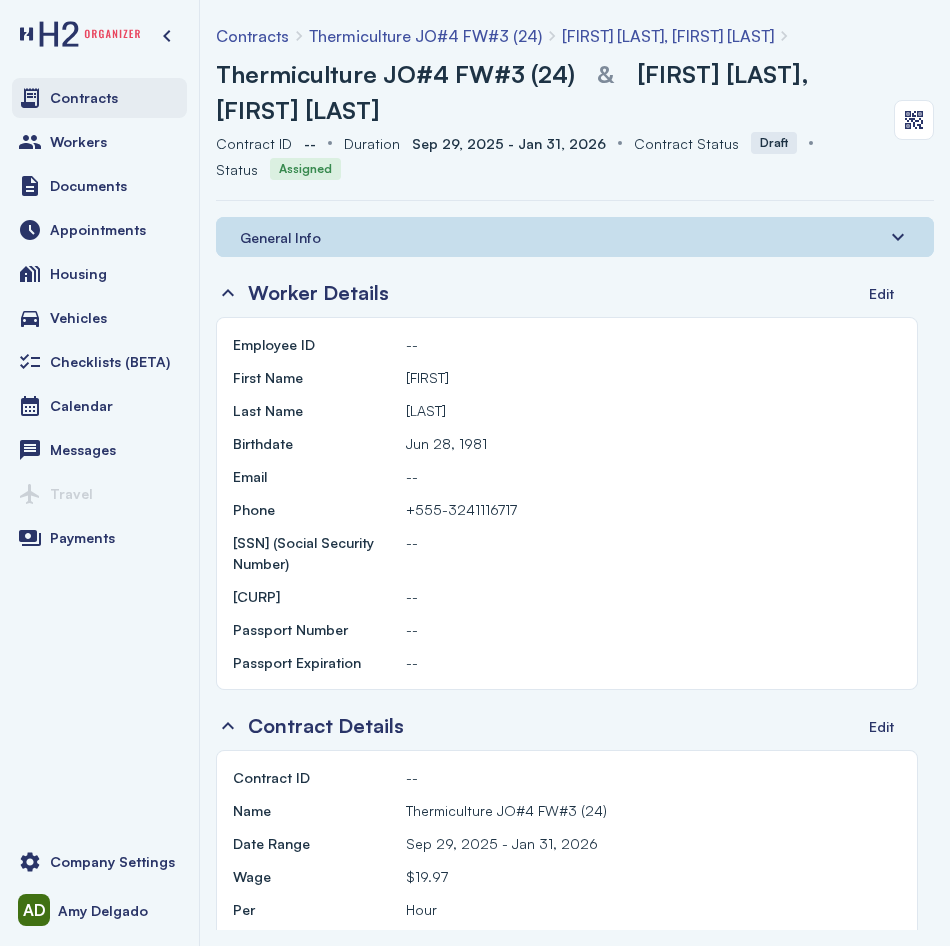 click on "Contracts" at bounding box center (99, 98) 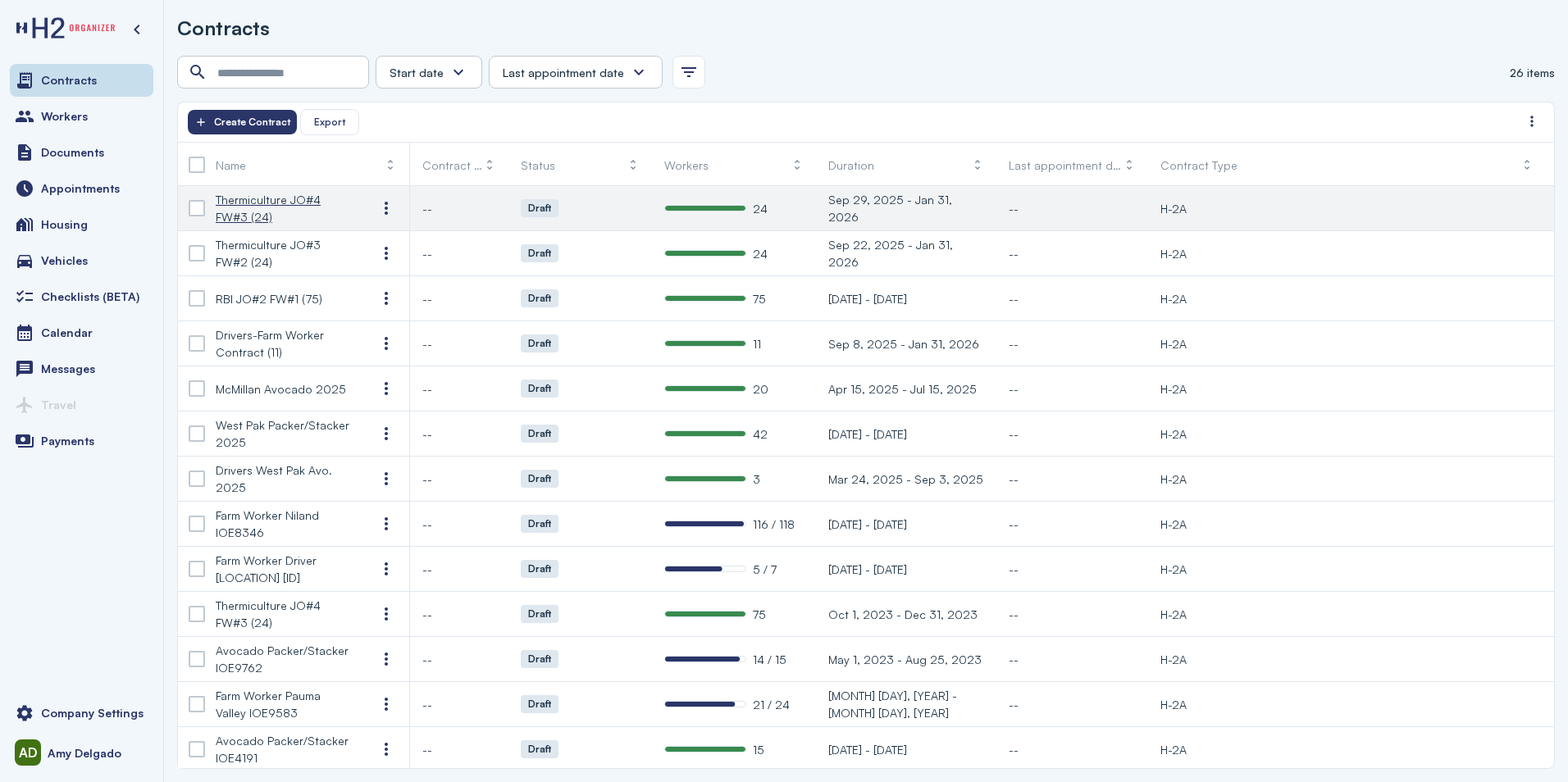click on "Thermiculture JO#4 FW#3 (24)" at bounding box center [283, 208] 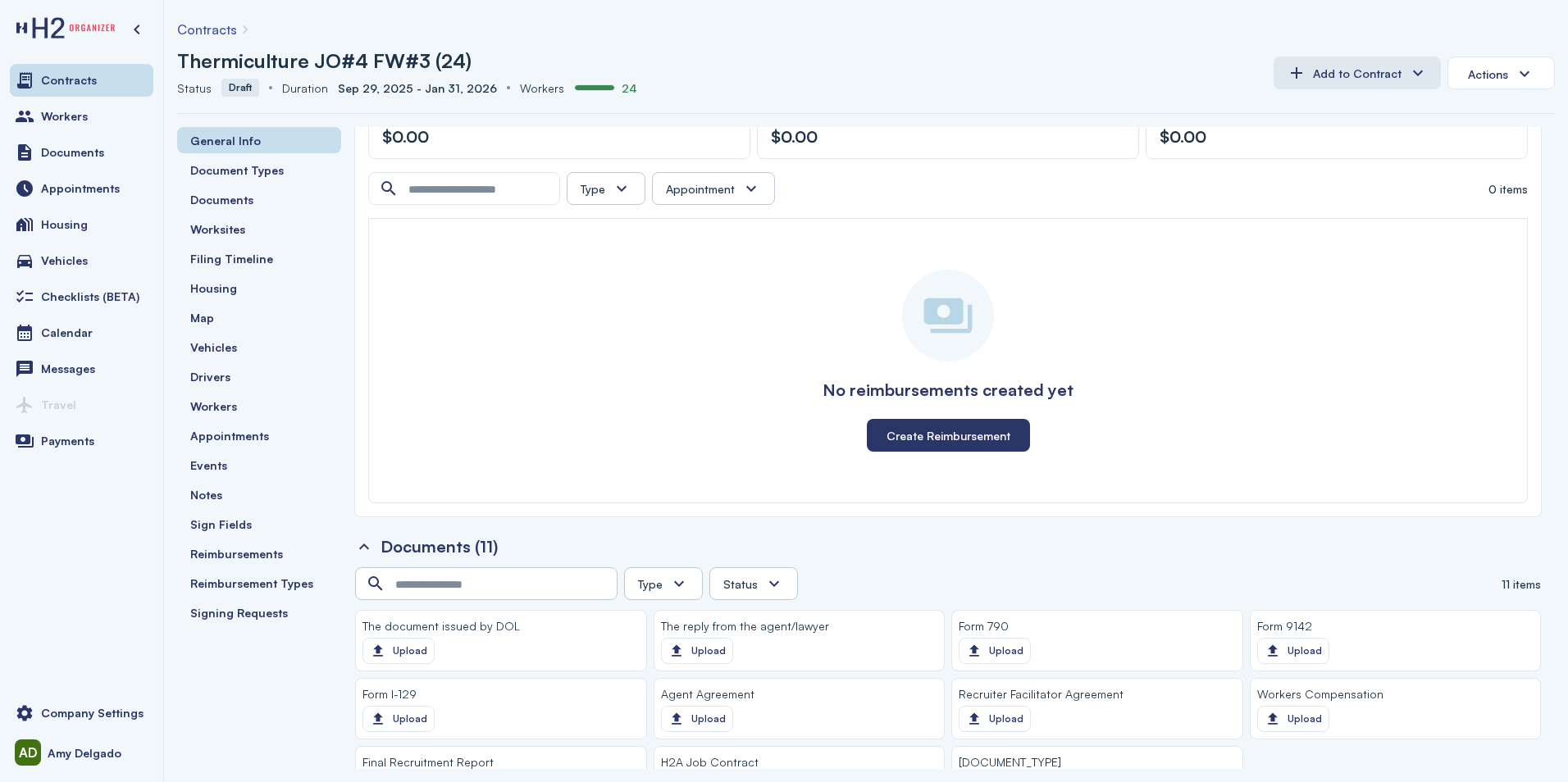 scroll, scrollTop: 1400, scrollLeft: 0, axis: vertical 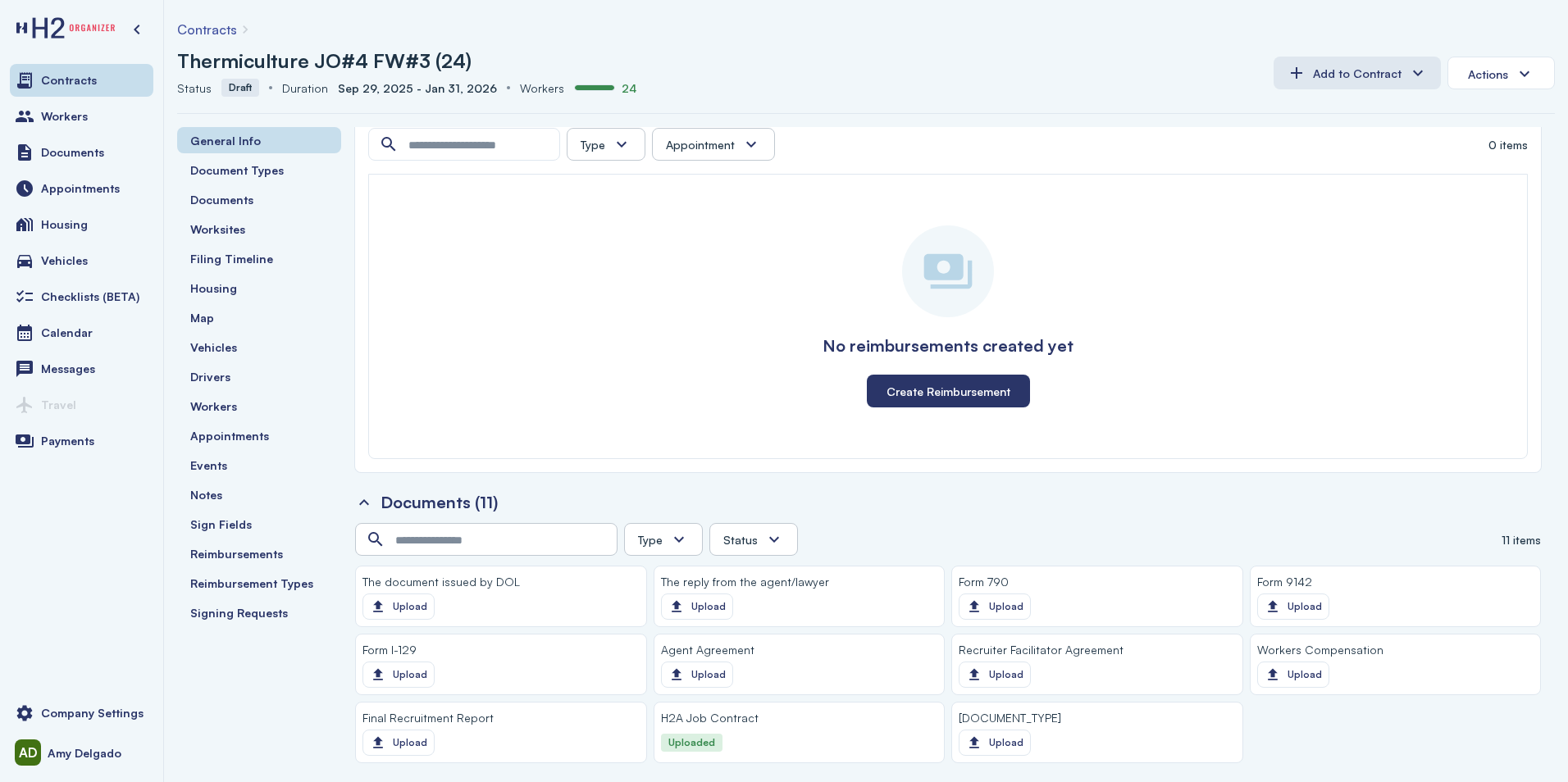 click 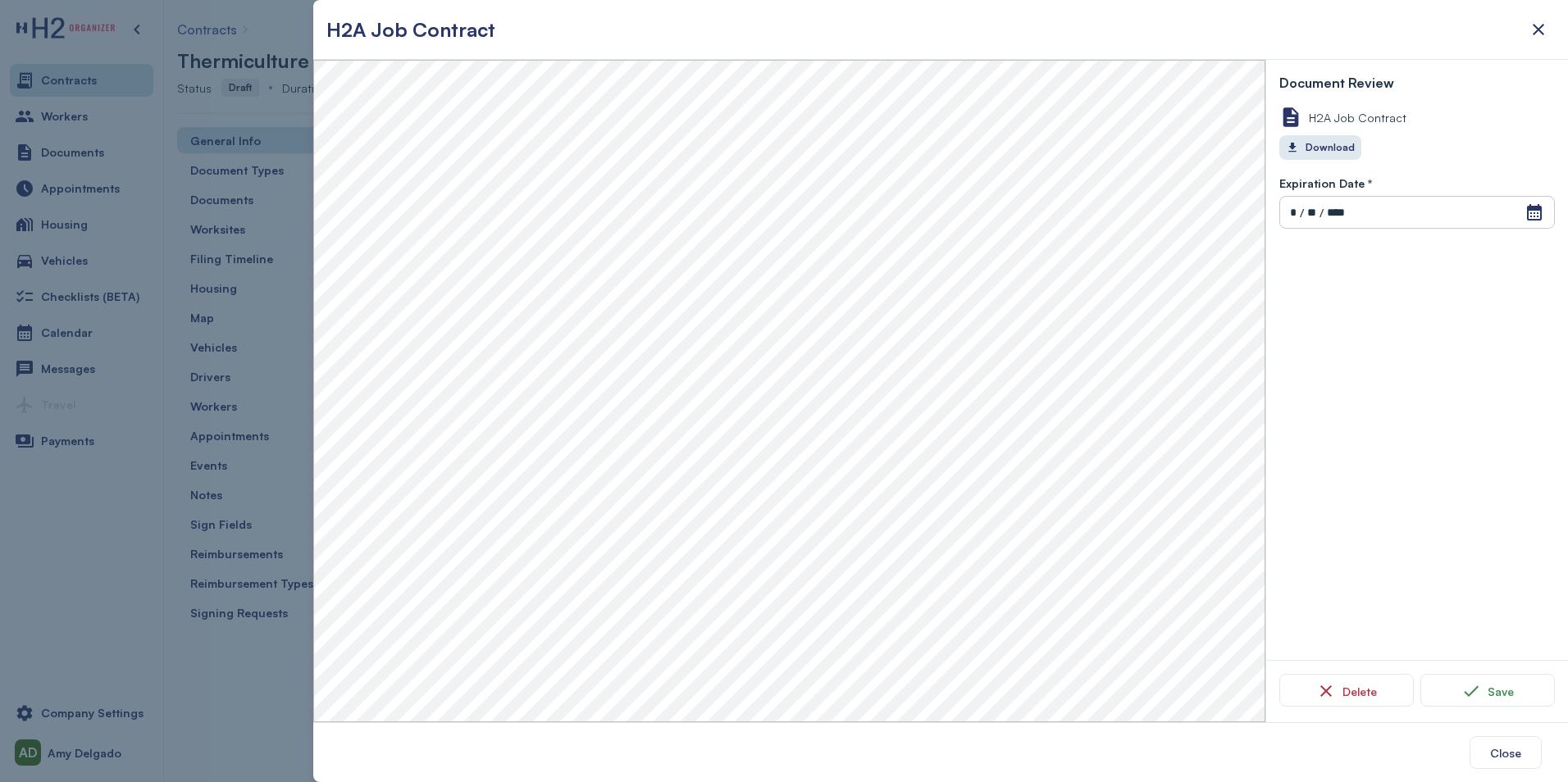 click at bounding box center (784, 391) 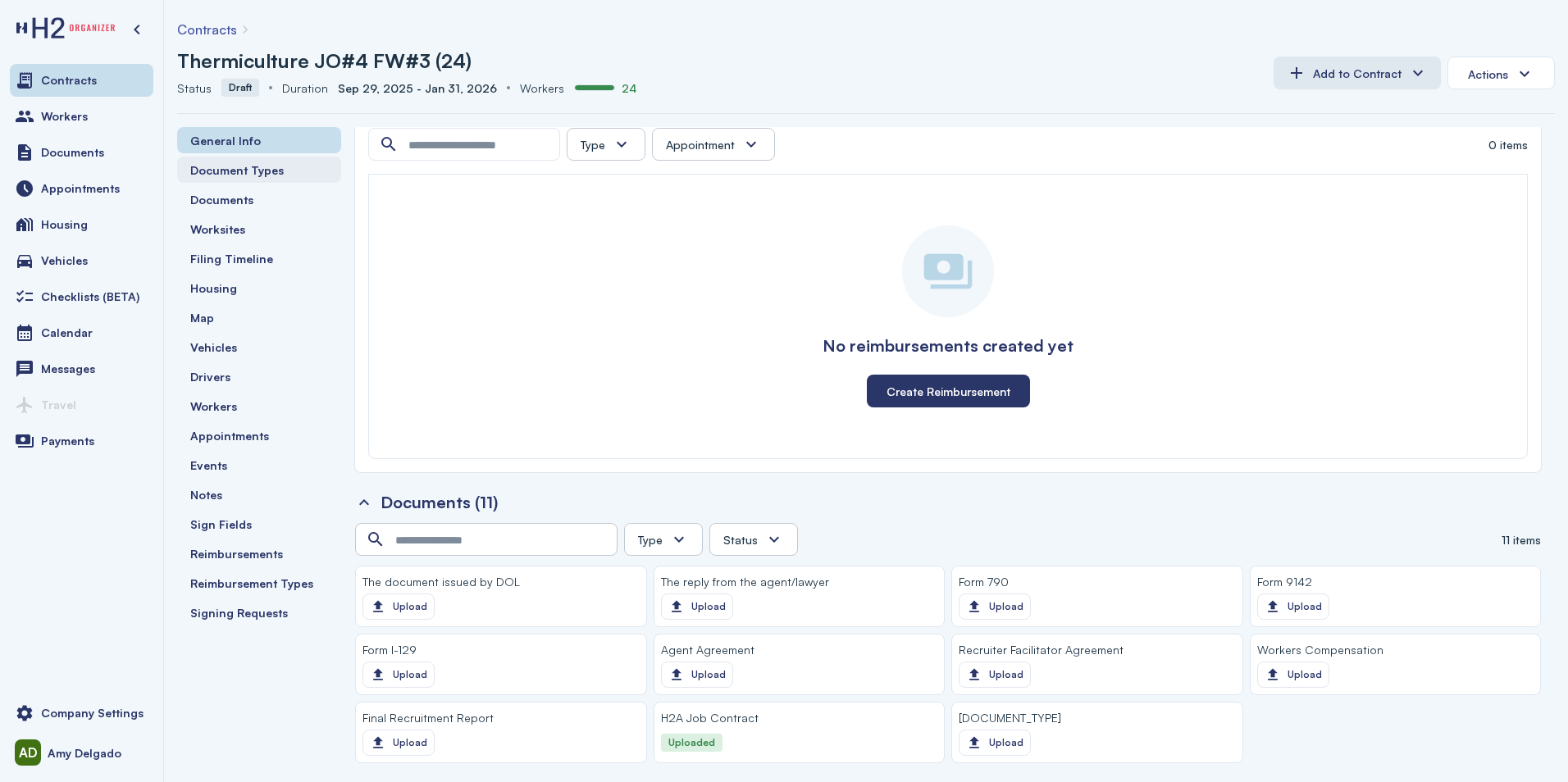 click on "Document Types" at bounding box center [237, 170] 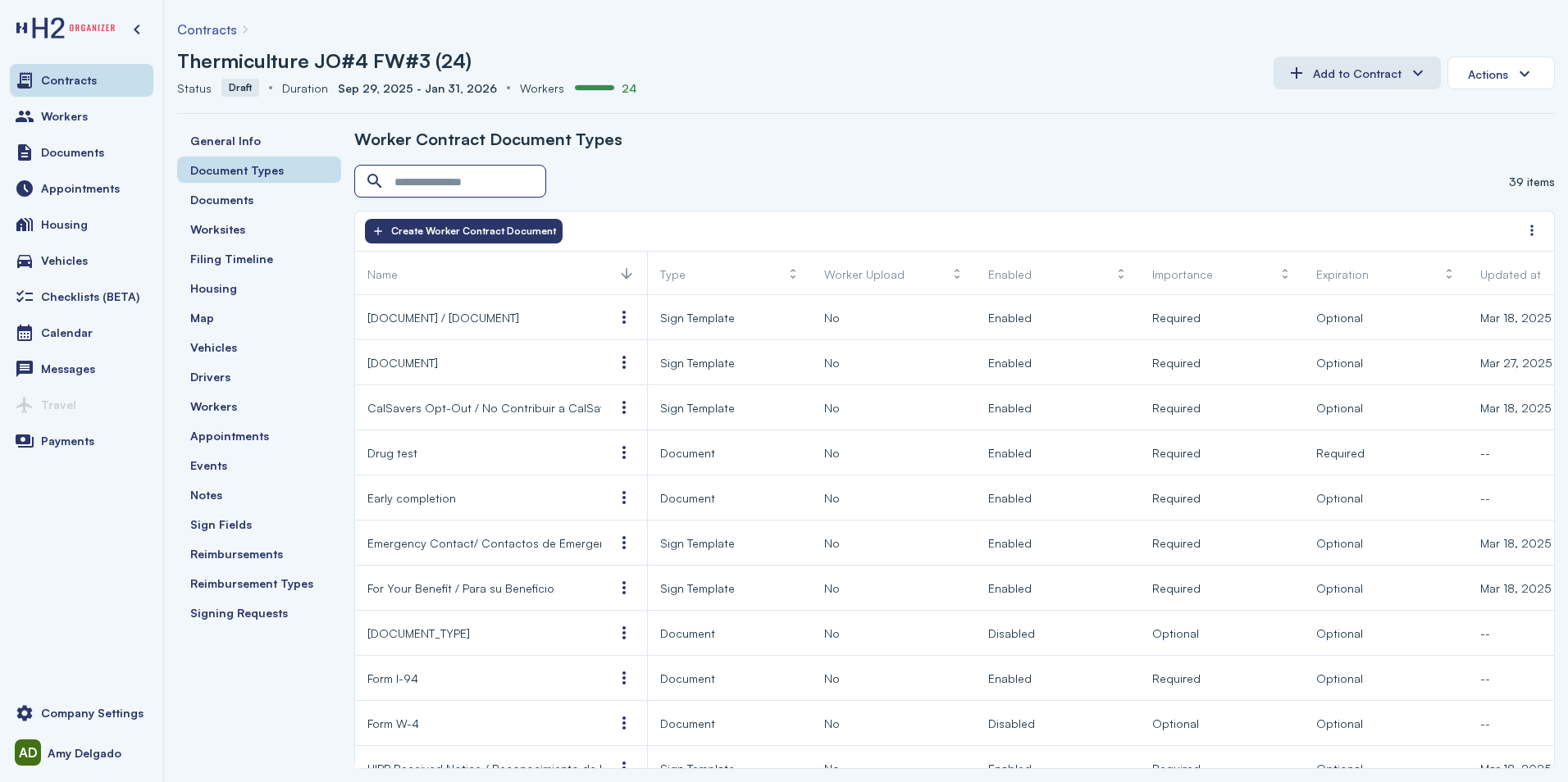 click at bounding box center [452, 182] 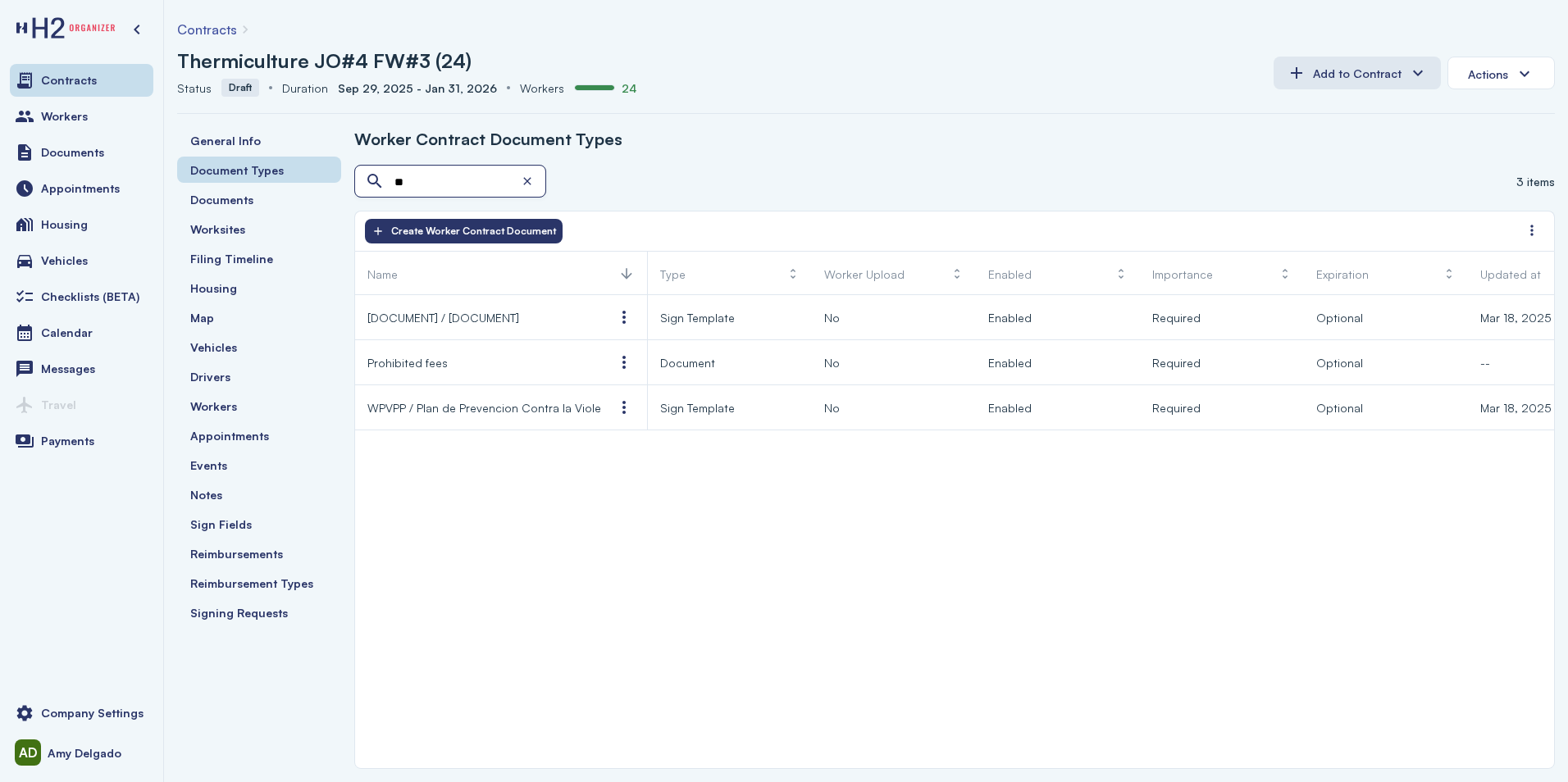 type on "*" 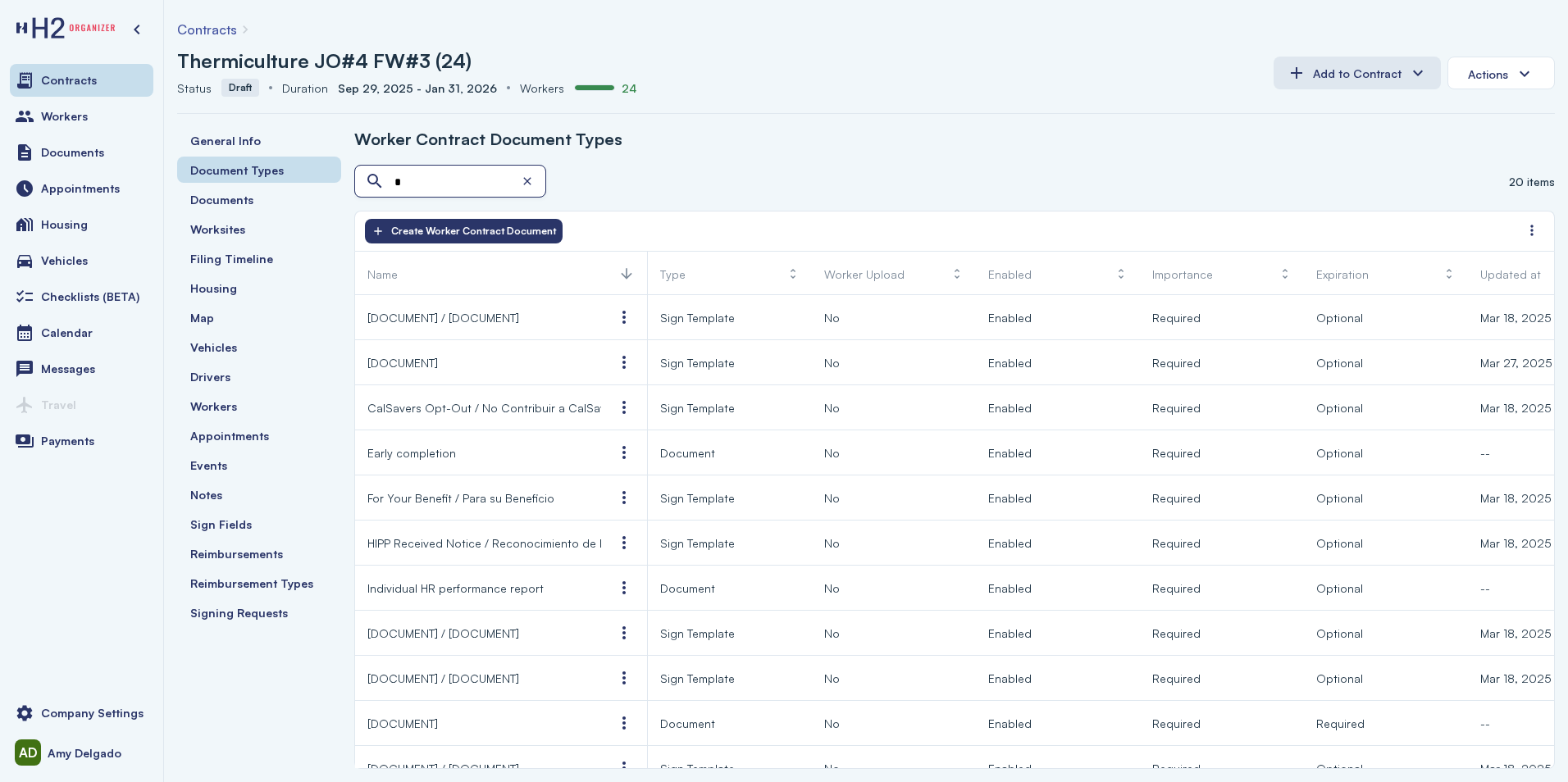 type 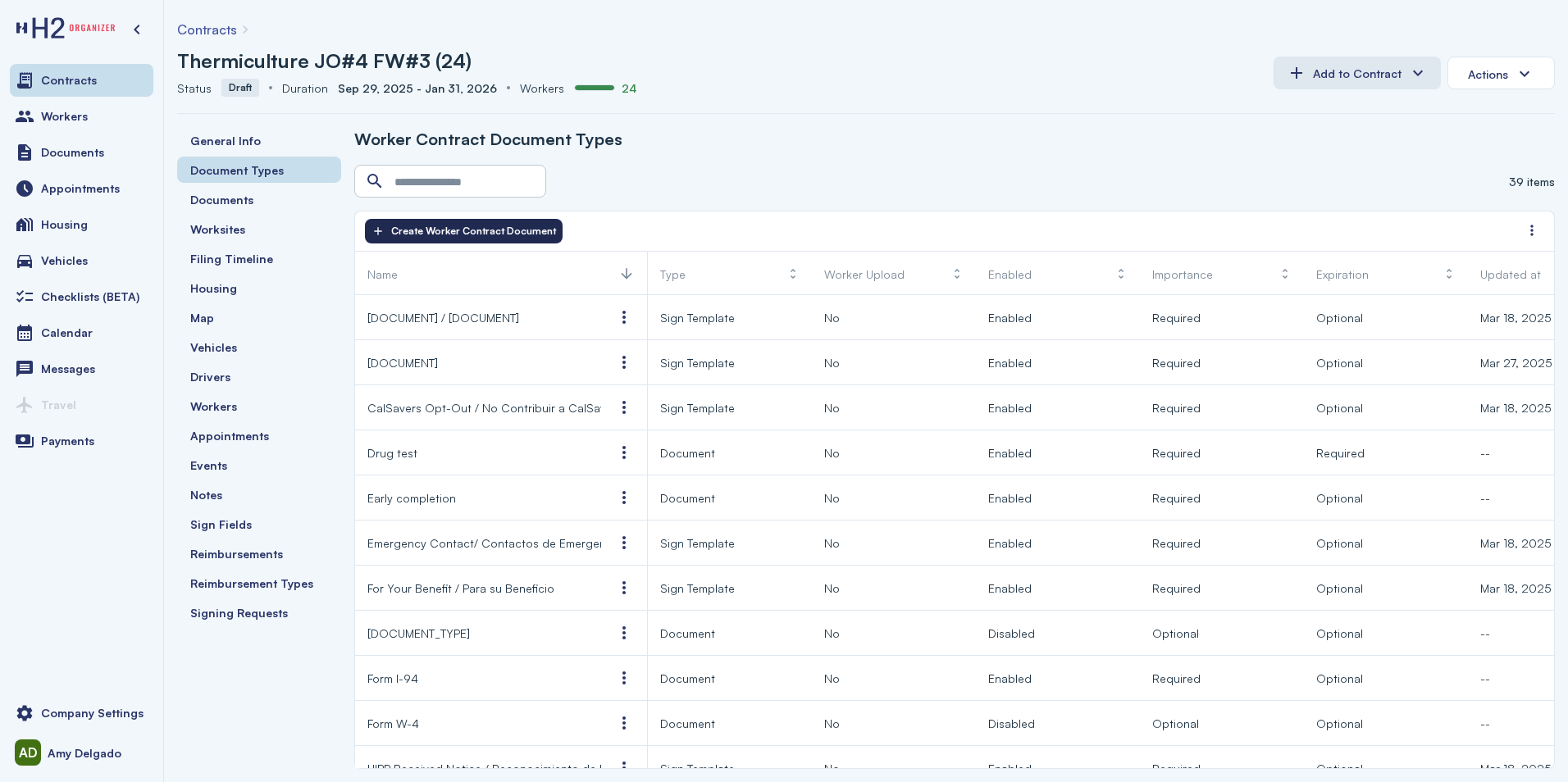 click on "Create Worker Contract Document" 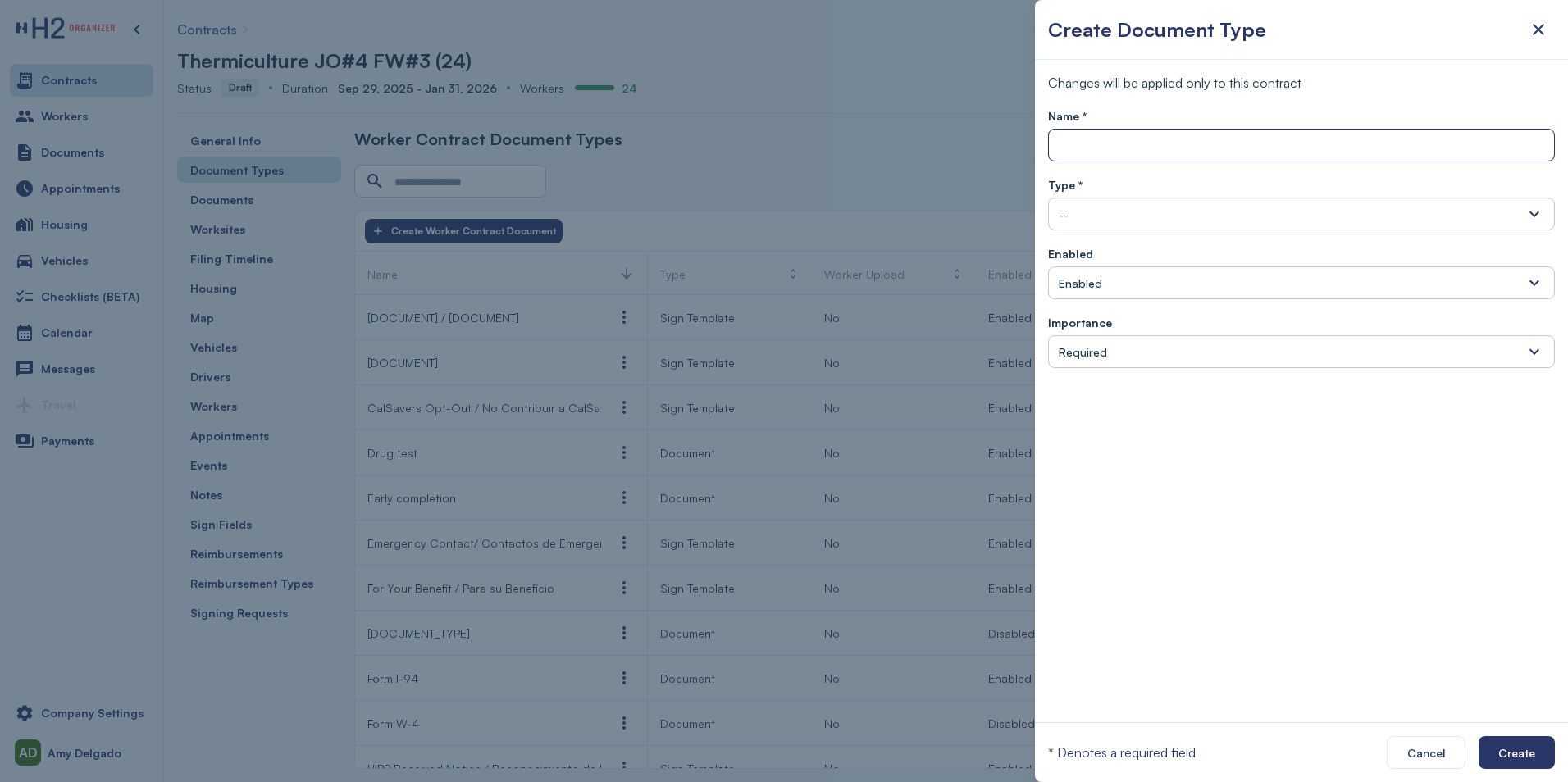 click at bounding box center (1301, 146) 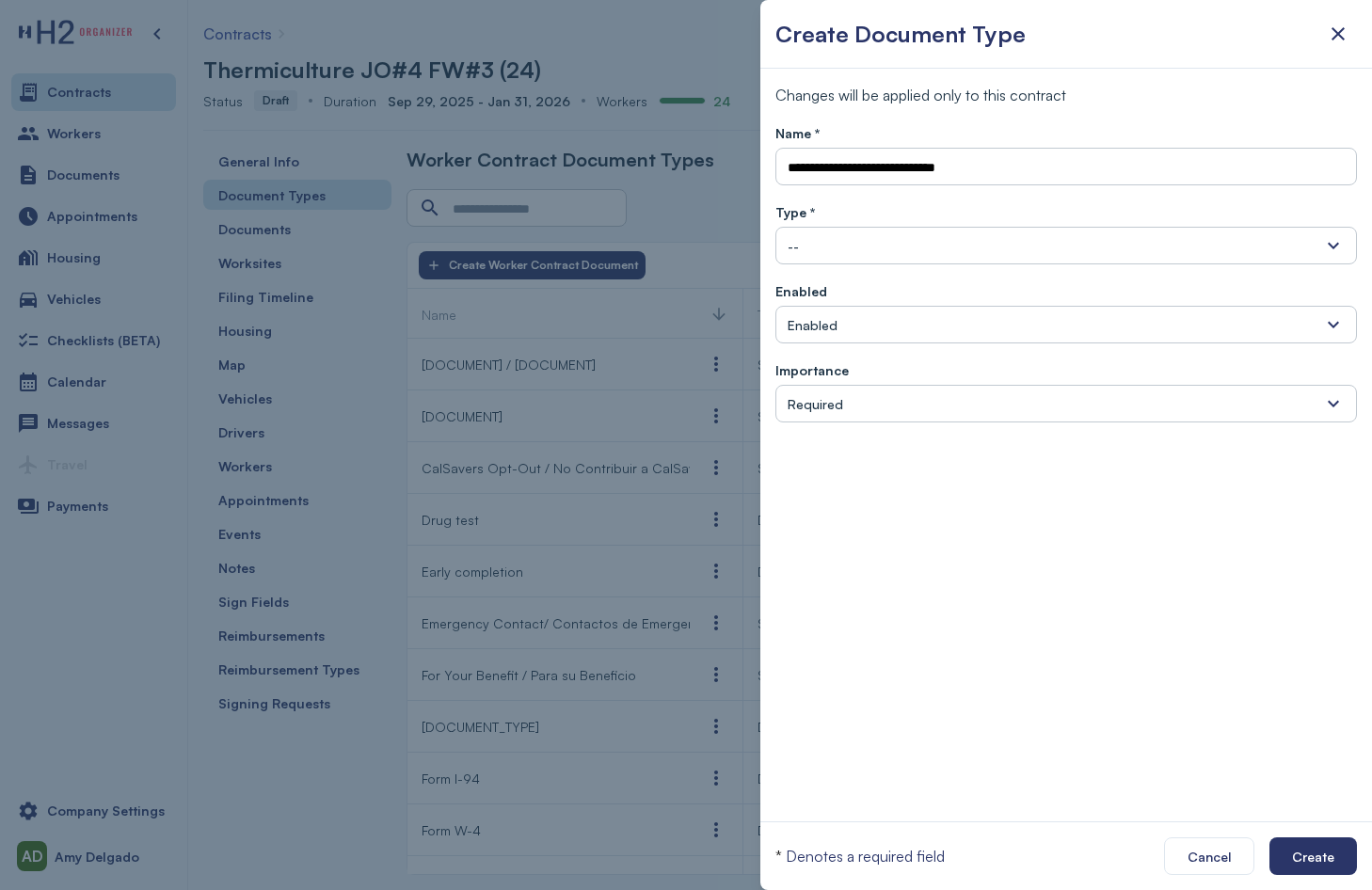 click on "**********" at bounding box center [1066, 253] 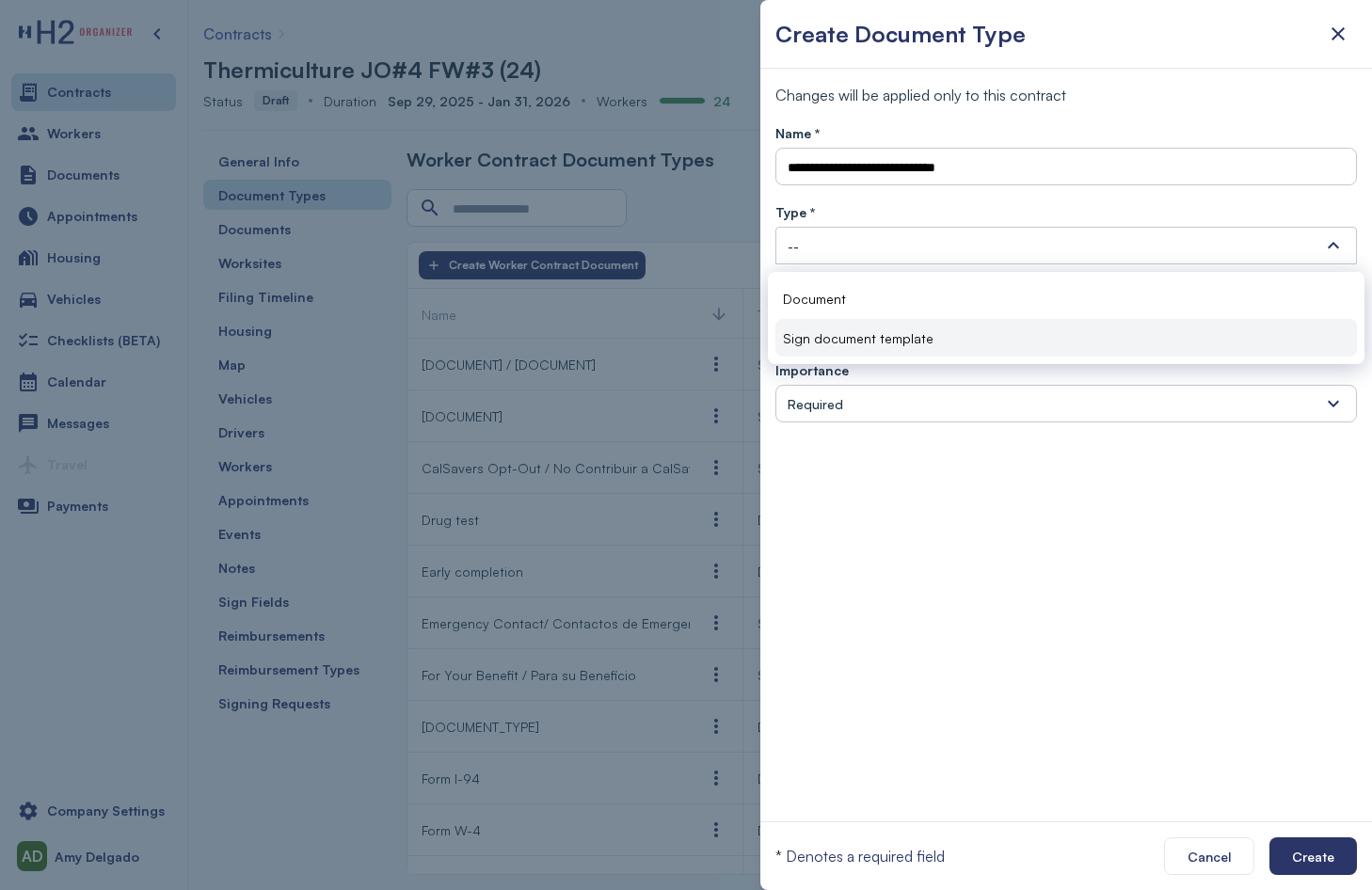 click on "Sign document template" at bounding box center [858, 338] 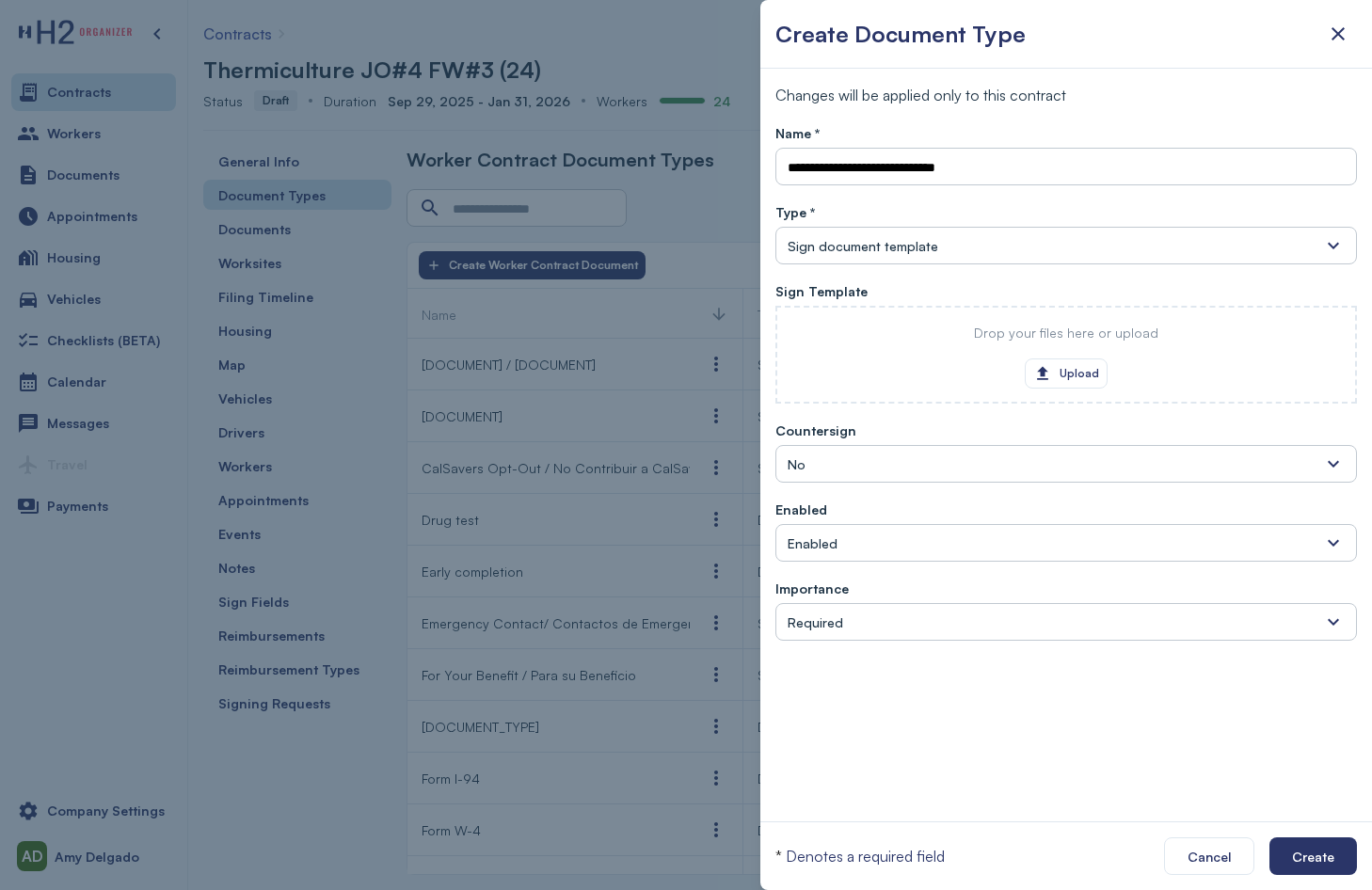 click on "Drop your files here or upload     Upload" at bounding box center (1066, 355) 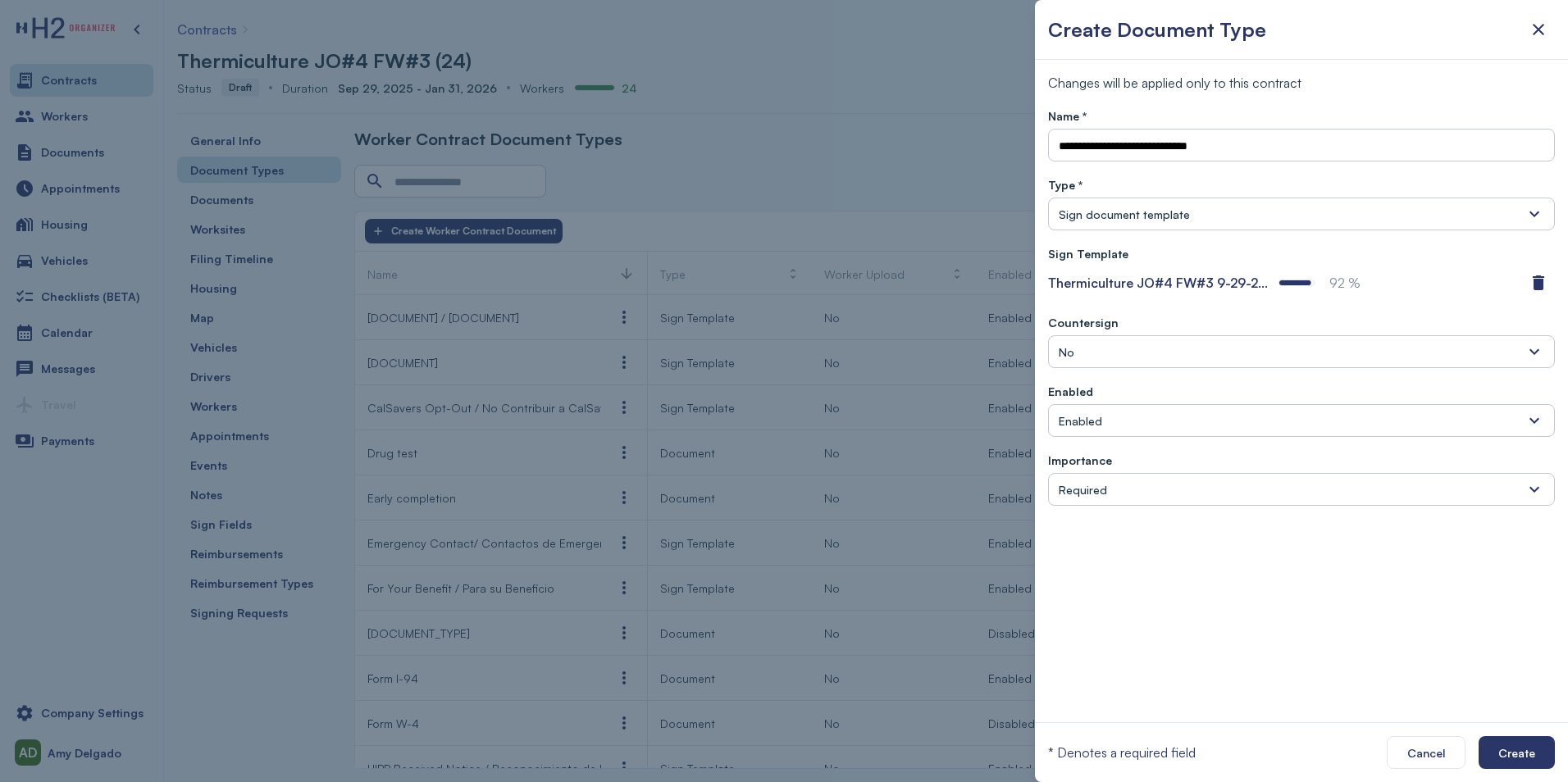 click on "Enabled" at bounding box center (1301, 421) 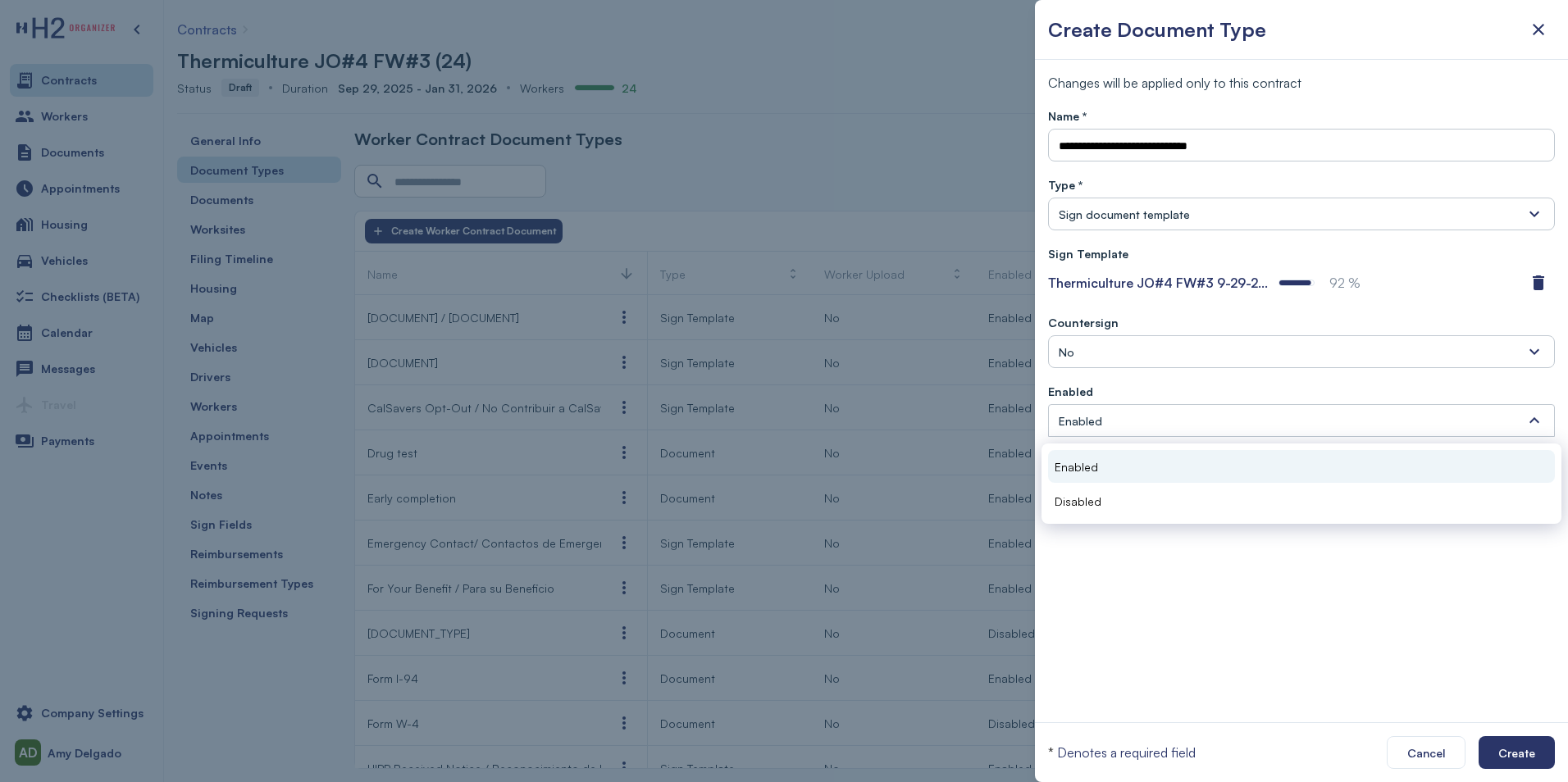 click on "Enabled" at bounding box center (1301, 421) 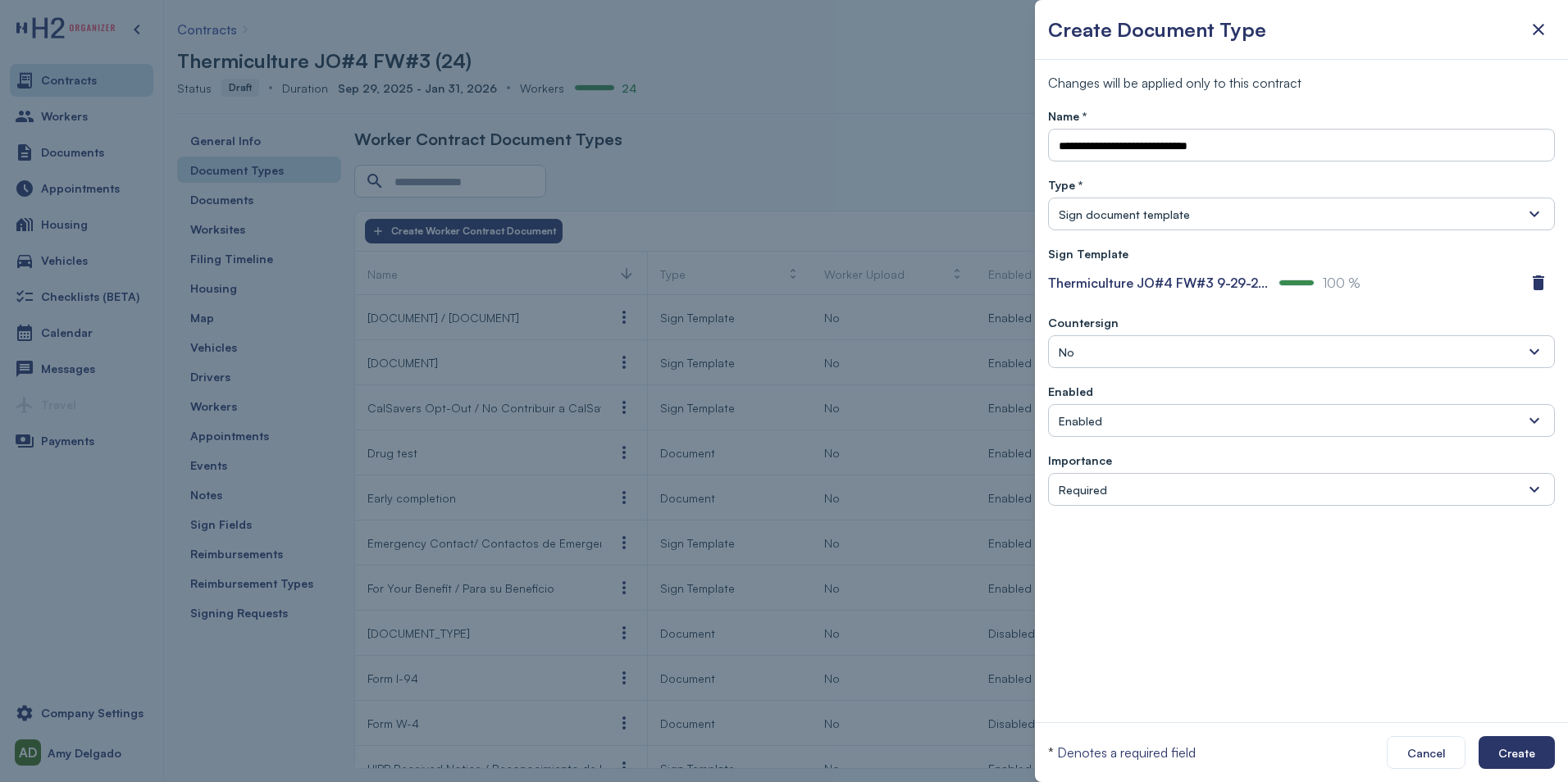 type on "**********" 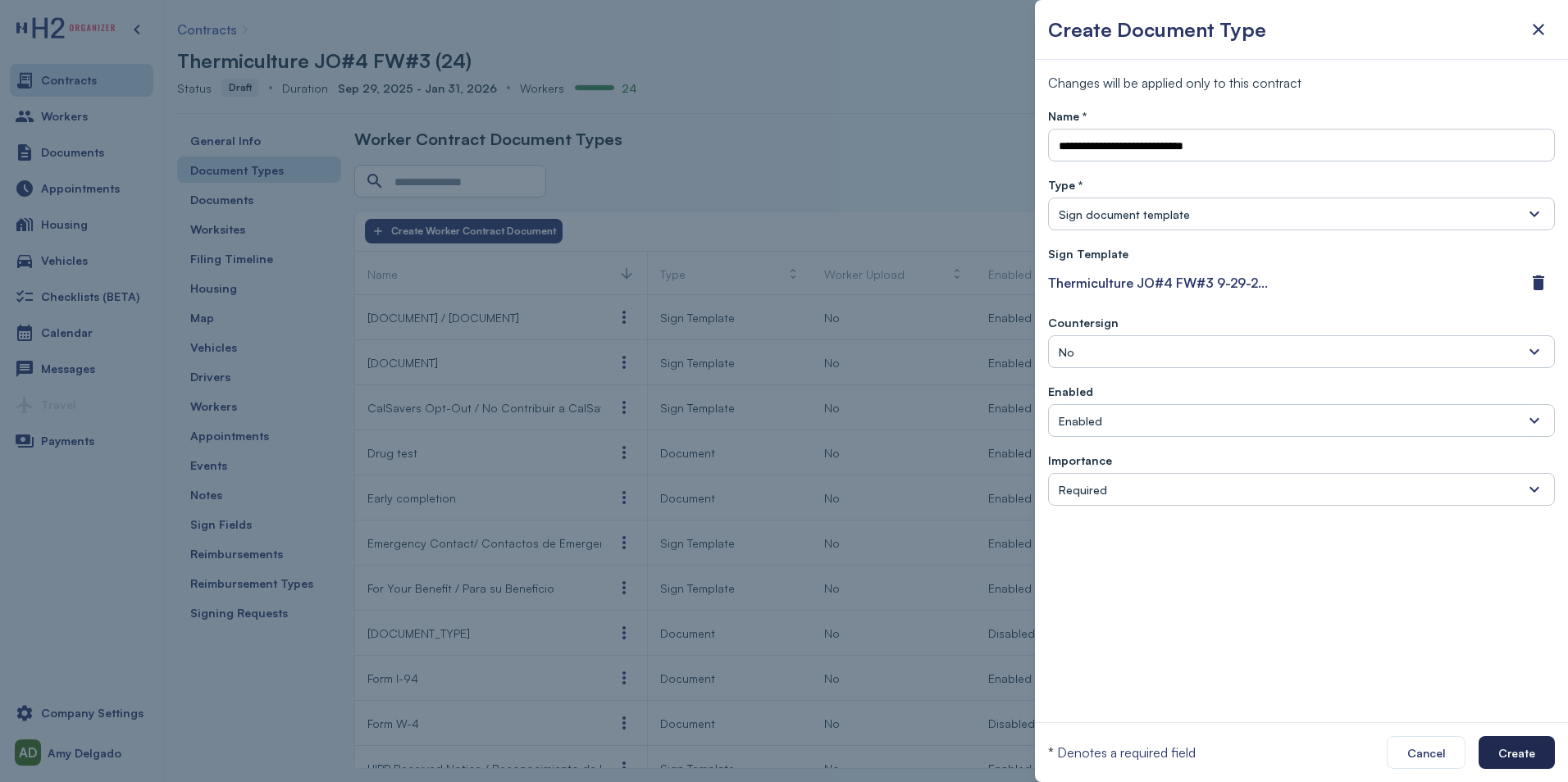 click on "Create" at bounding box center (1516, 752) 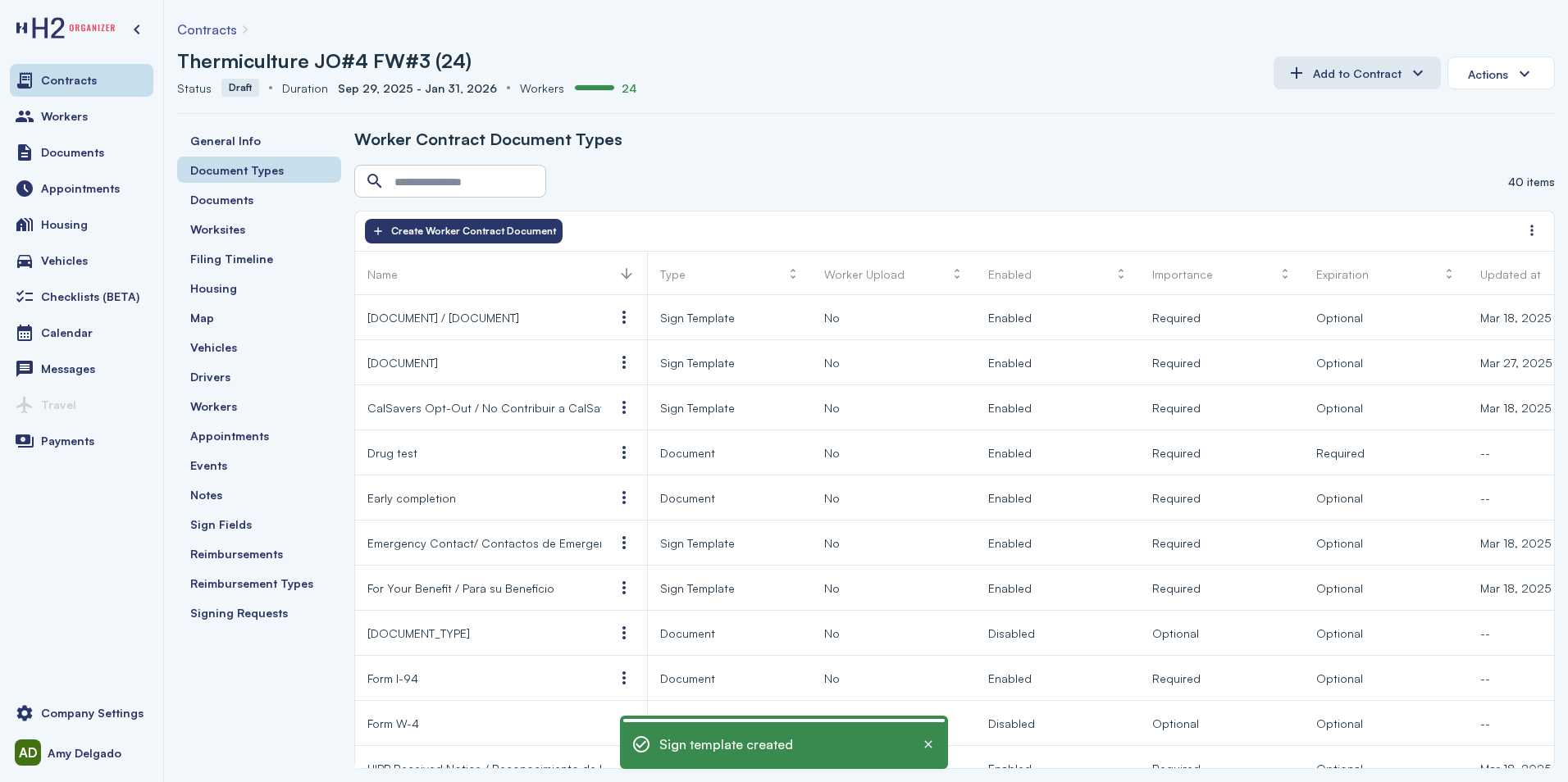 click on "Thermiculture JO#4 FW#3 (24)" at bounding box center [324, 61] 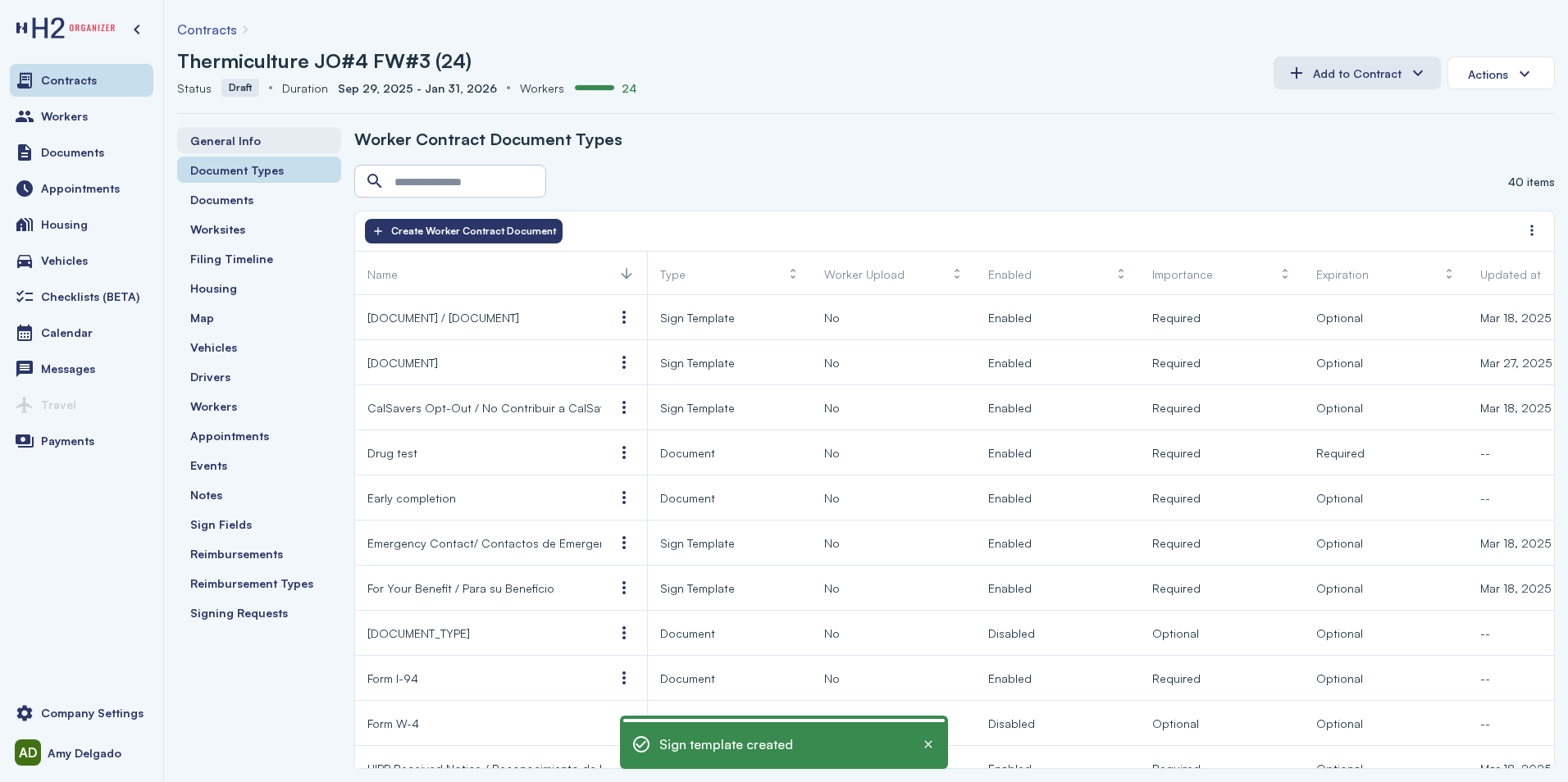 click on "General Info" at bounding box center [226, 140] 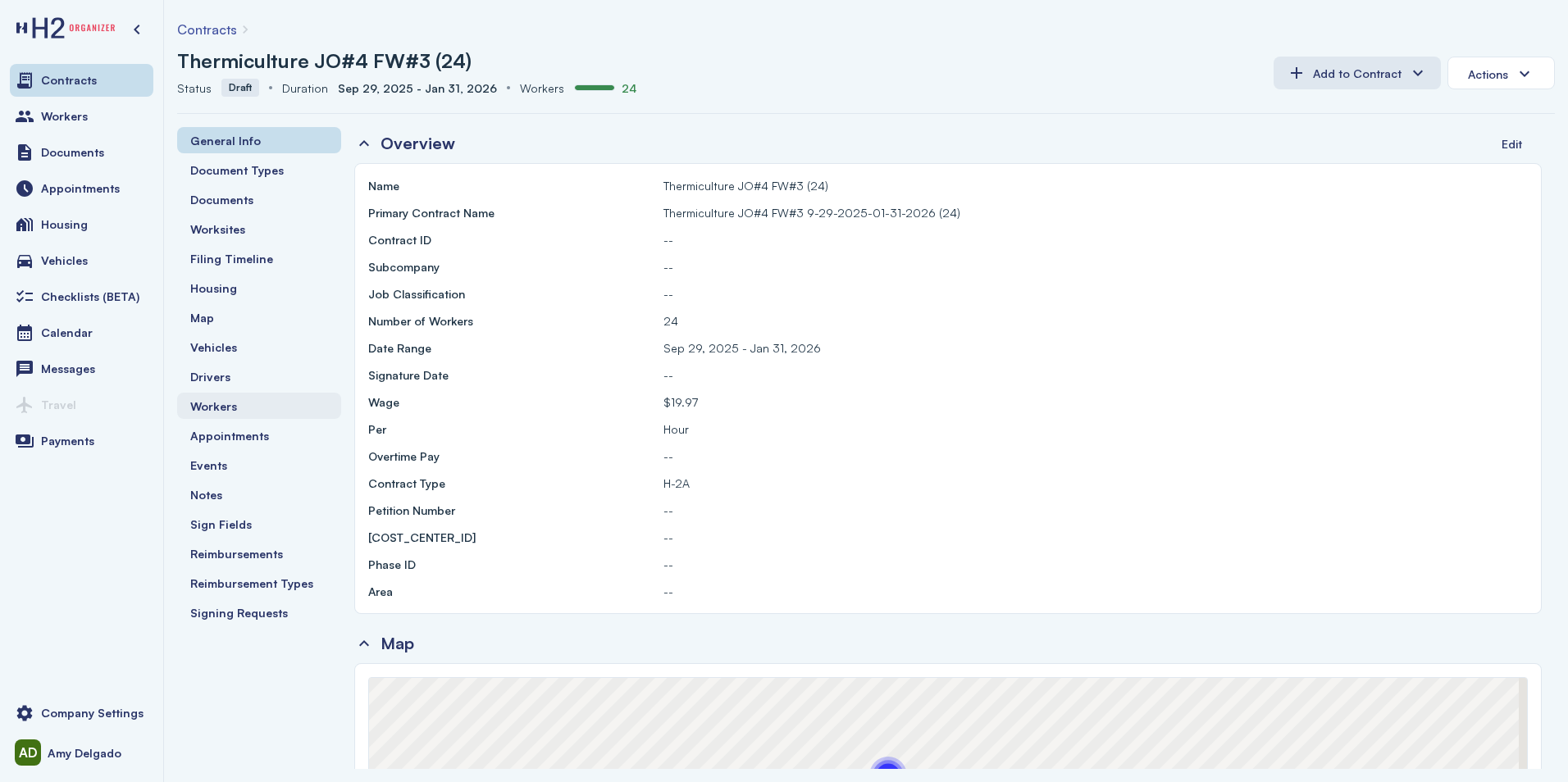 click on "Workers" at bounding box center (213, 406) 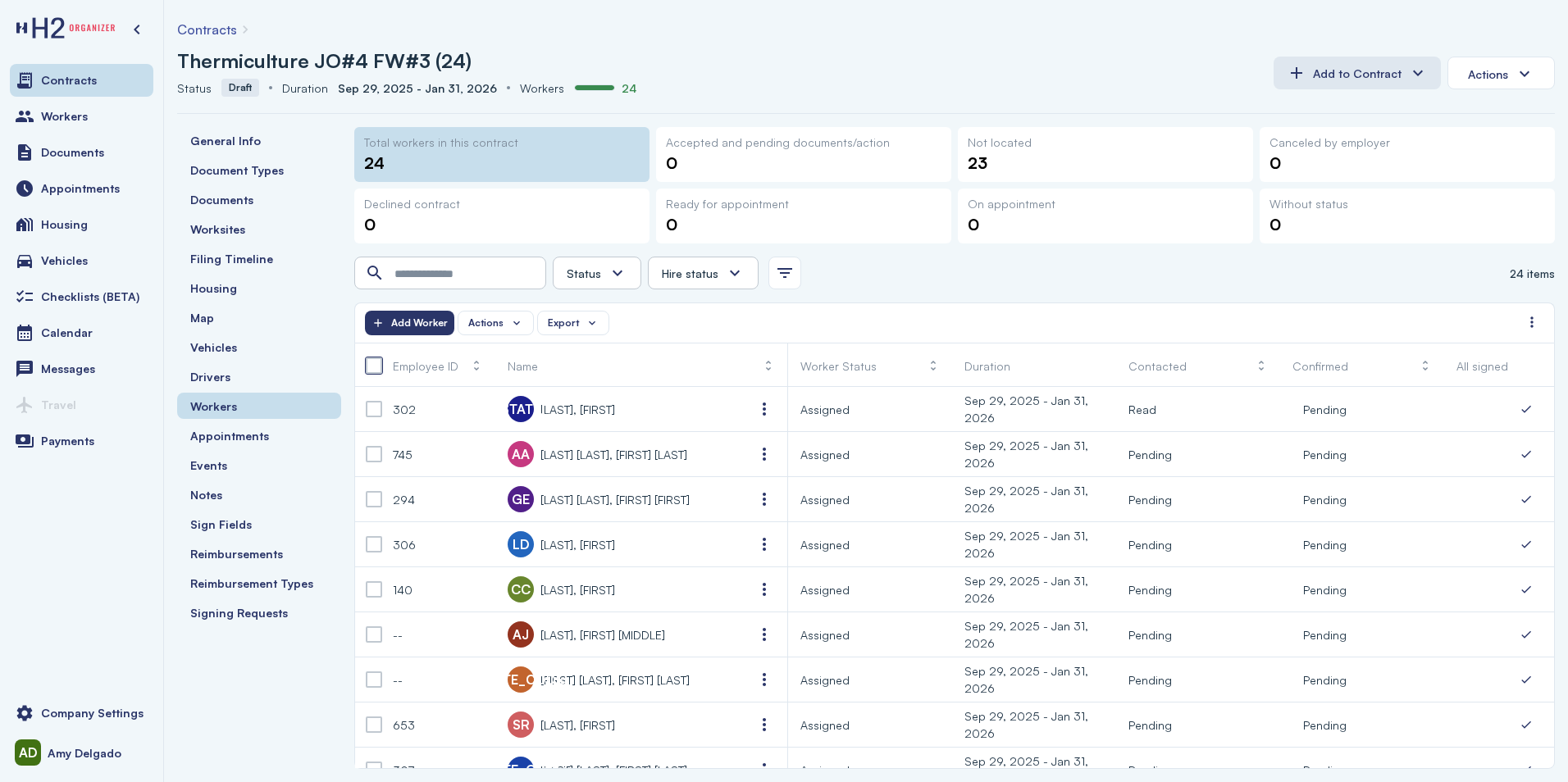 click at bounding box center [374, 366] 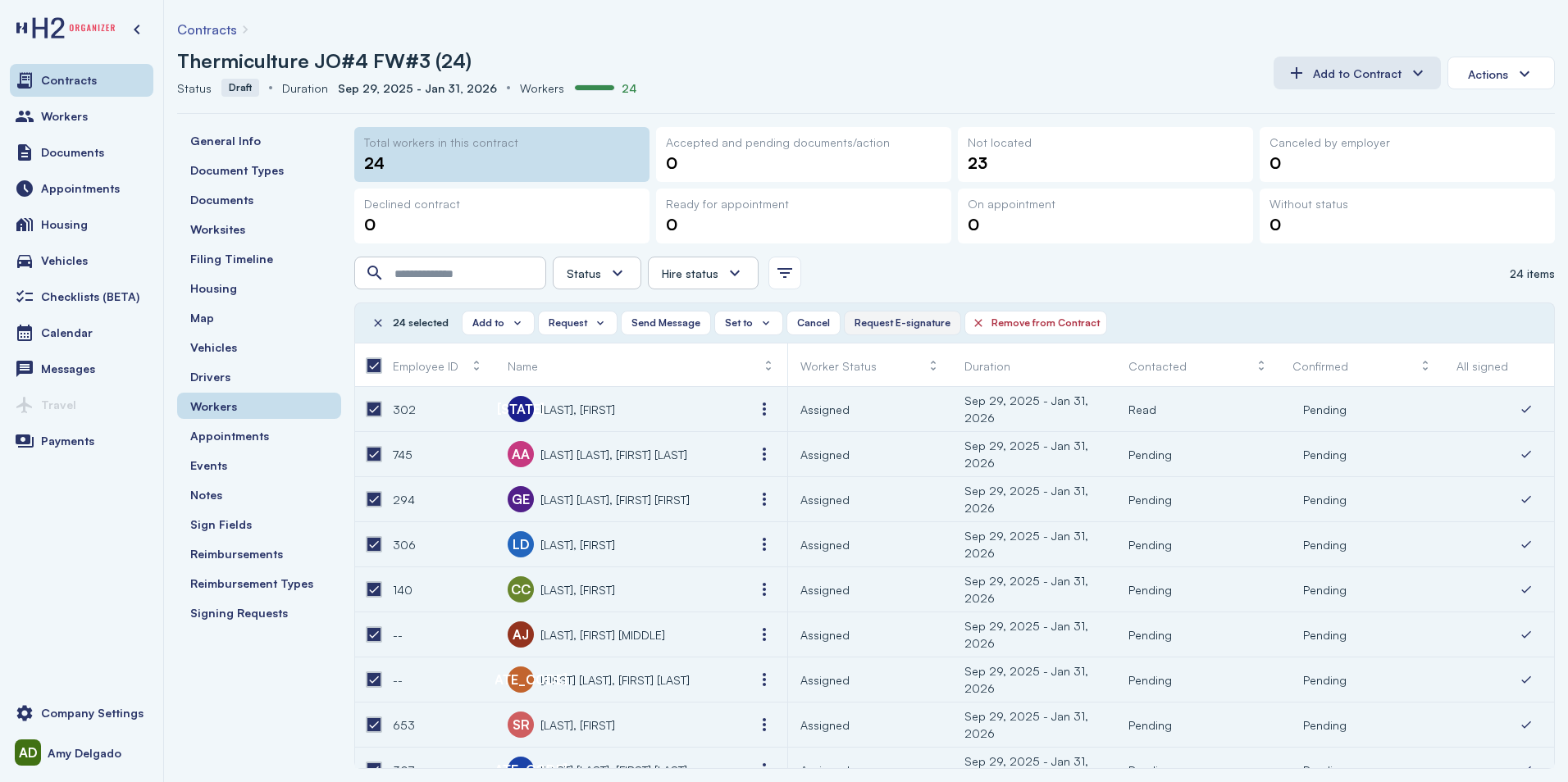 click on "Request E-signature" at bounding box center [902, 323] 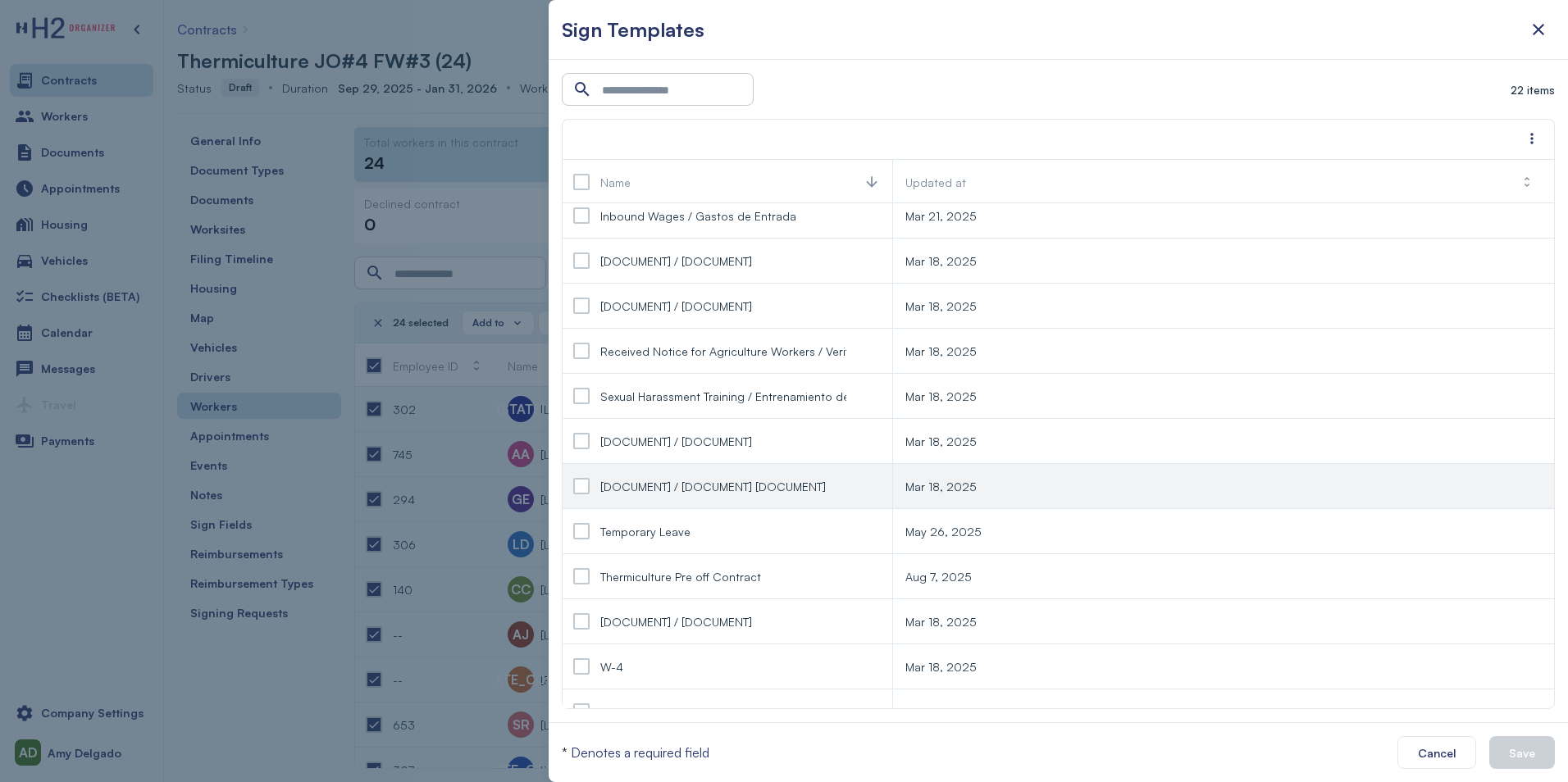 scroll, scrollTop: 469, scrollLeft: 0, axis: vertical 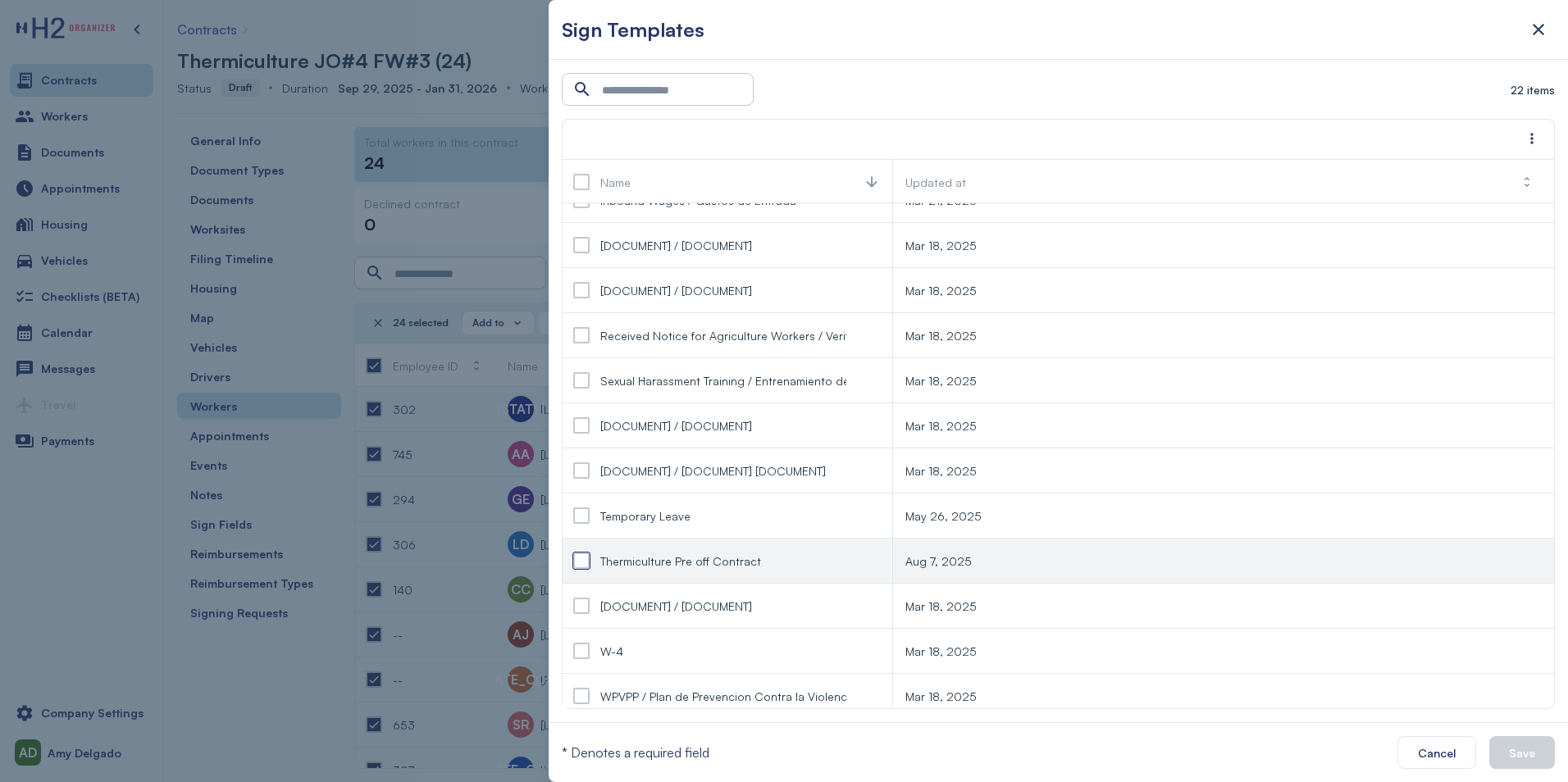 click at bounding box center [581, 561] 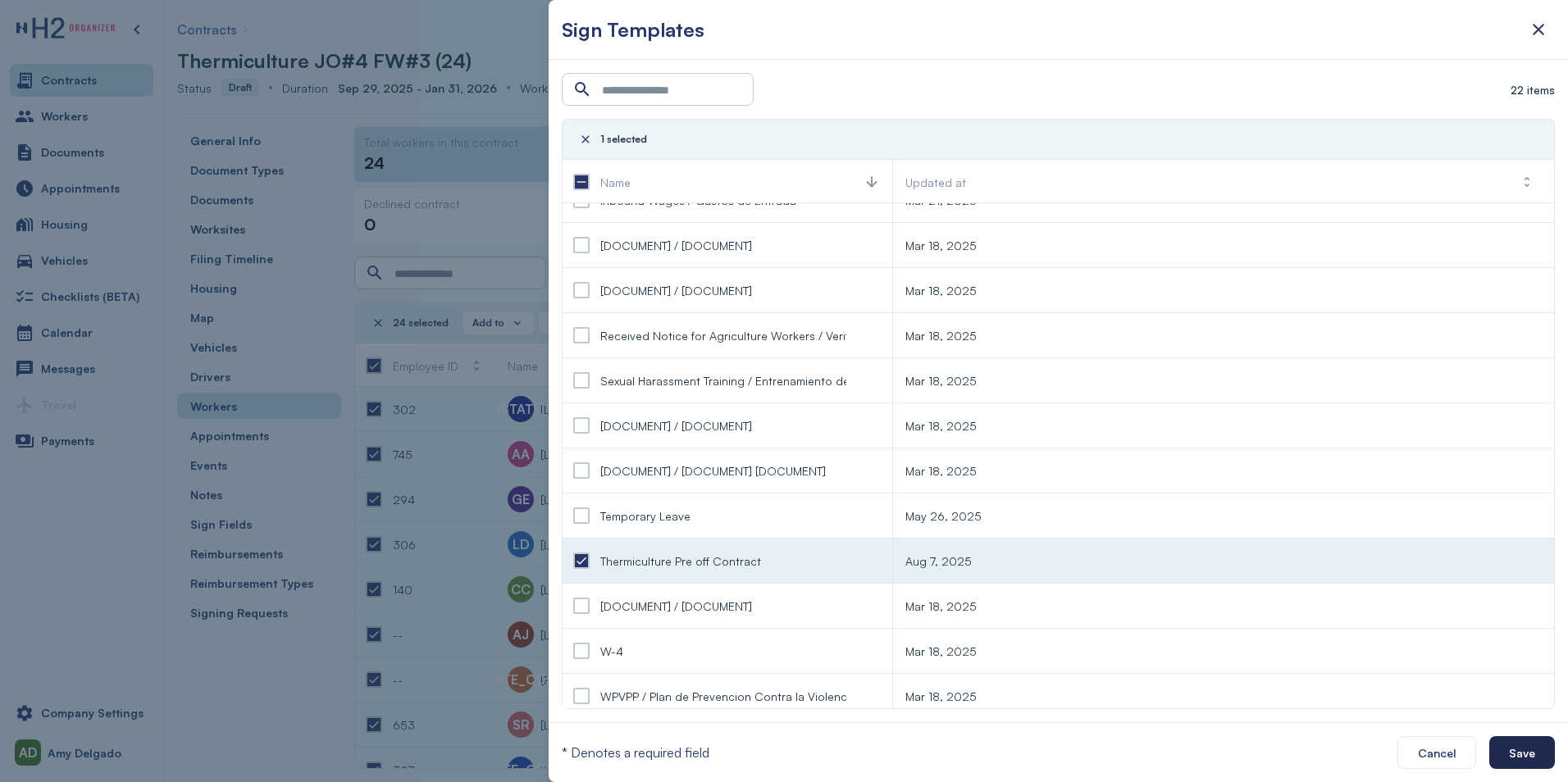 click on "Save" at bounding box center [1522, 752] 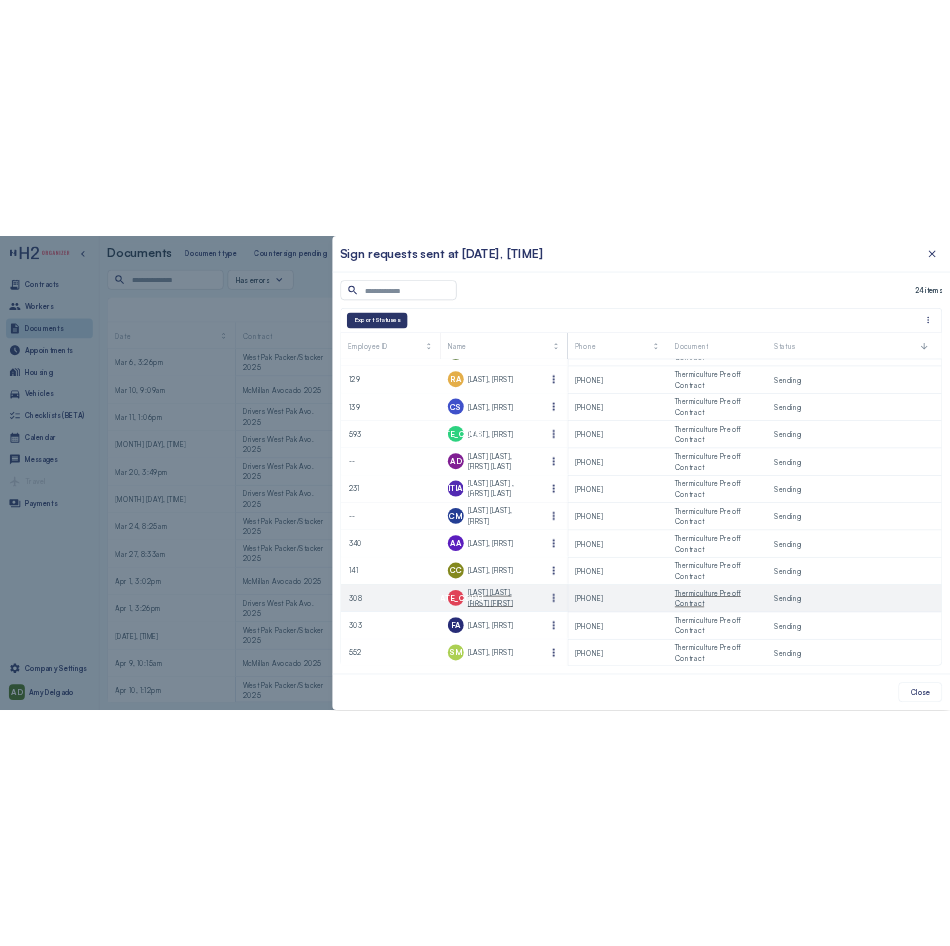 scroll, scrollTop: 693, scrollLeft: 0, axis: vertical 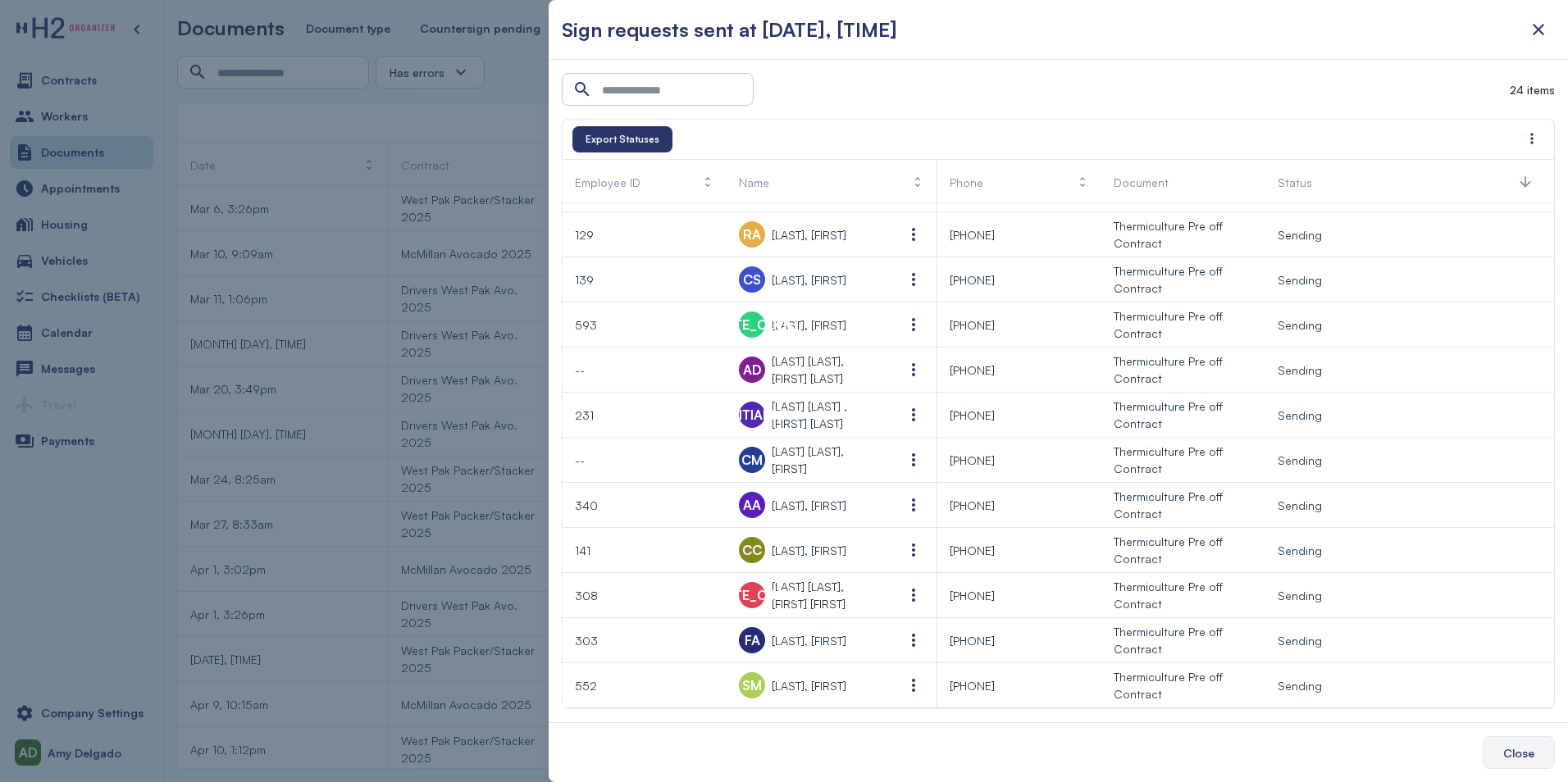 click on "Close" at bounding box center [1519, 752] 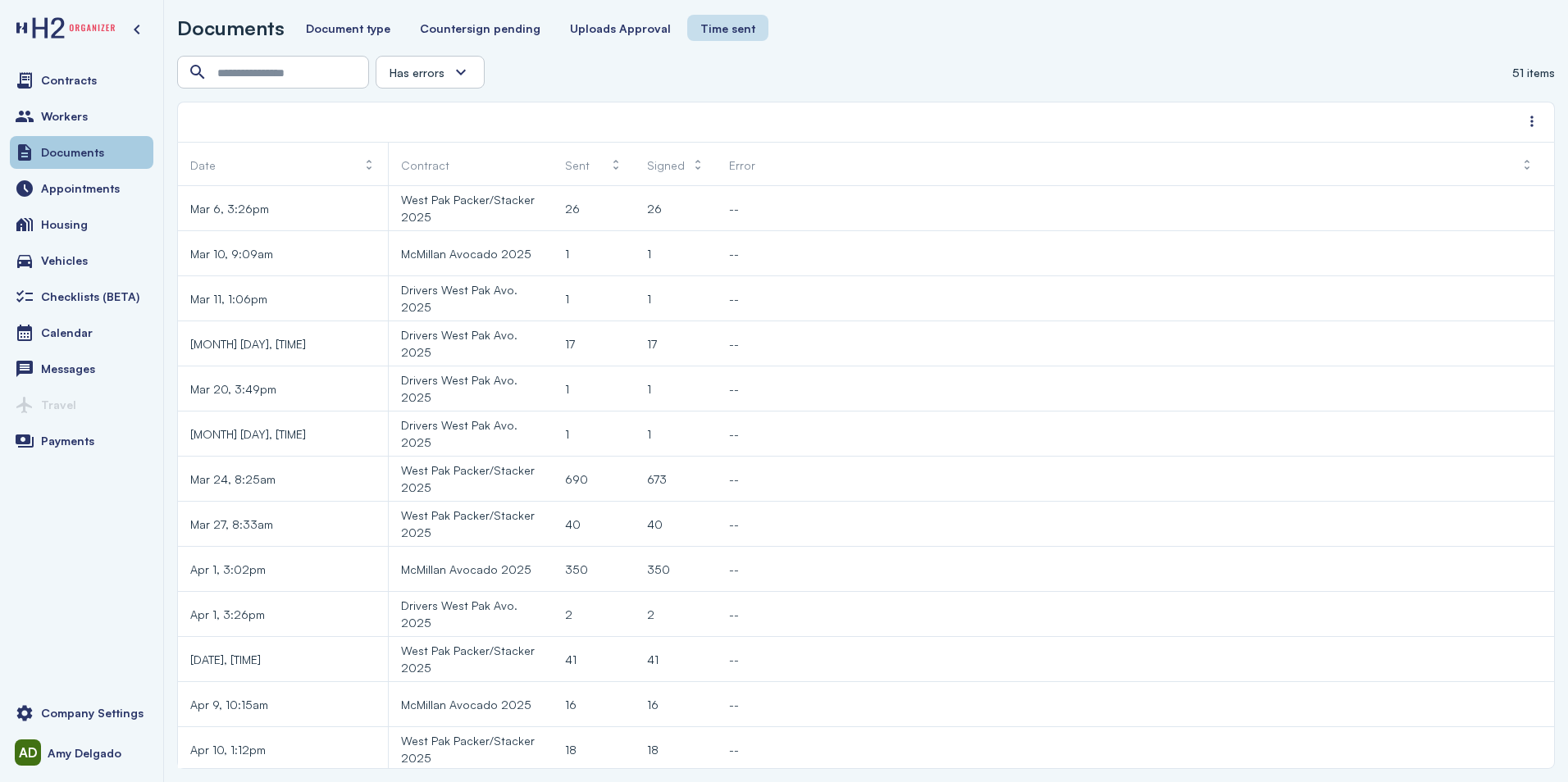 click on "Documents" at bounding box center [72, 152] 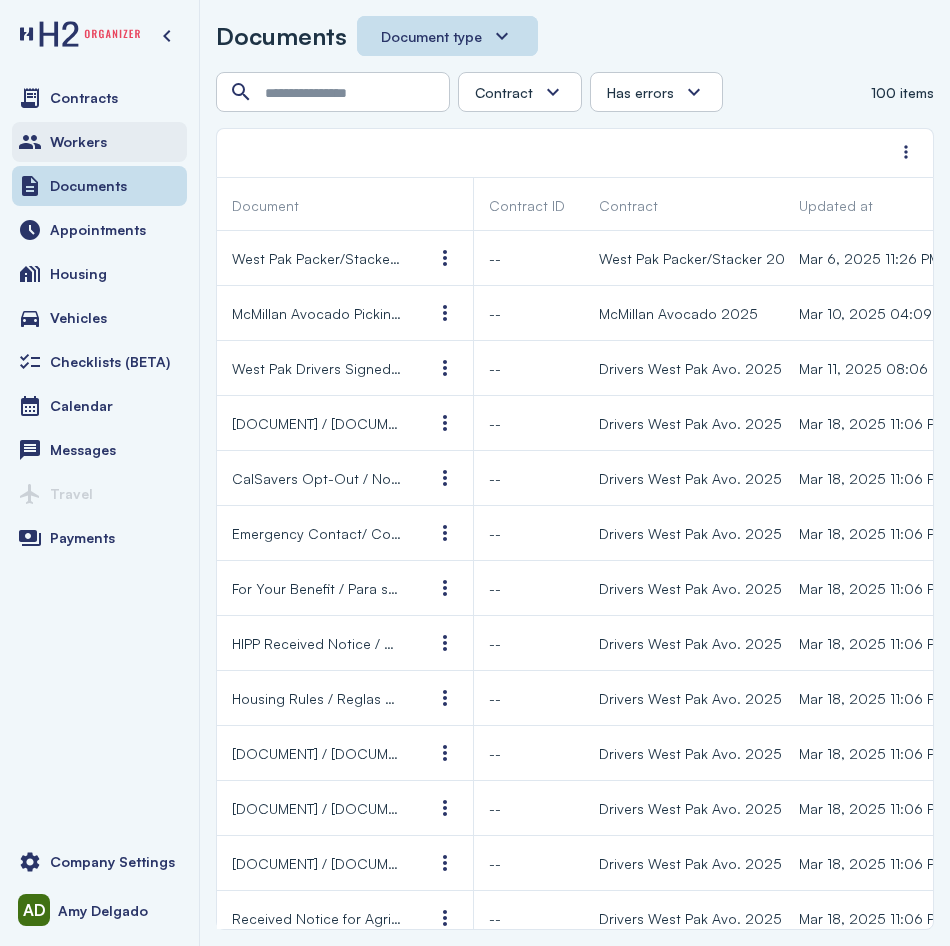 click on "Workers" at bounding box center (99, 142) 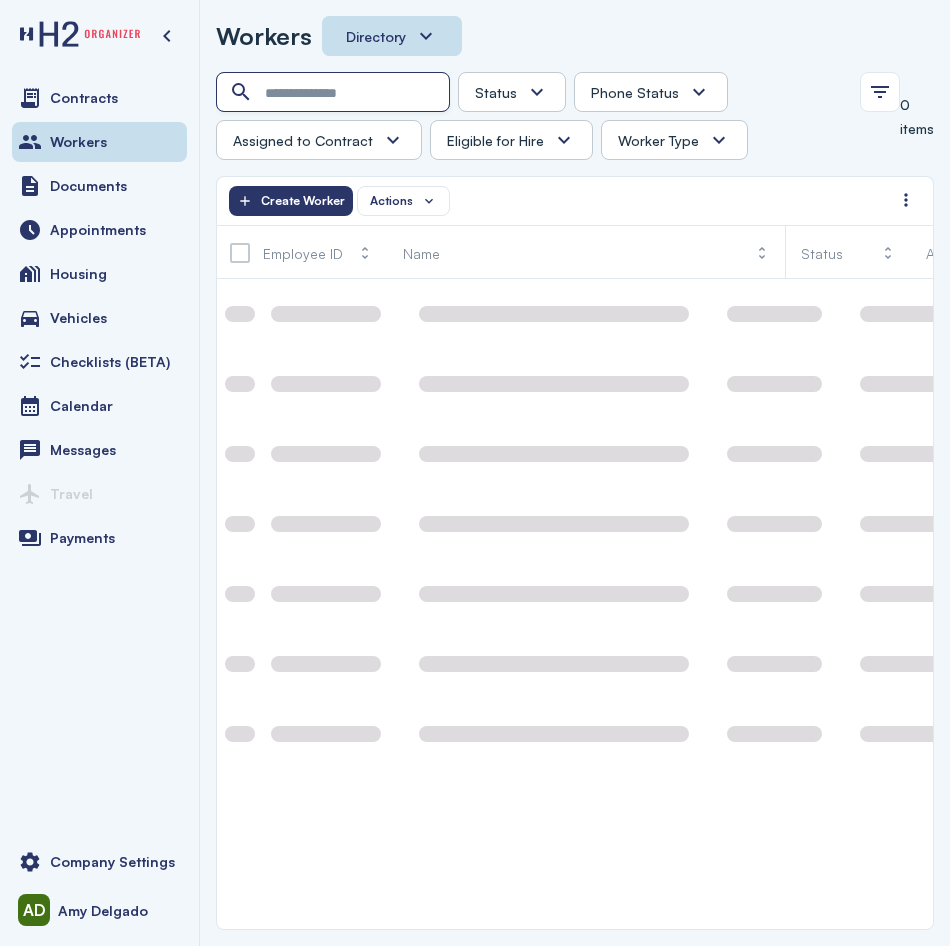 click at bounding box center [335, 93] 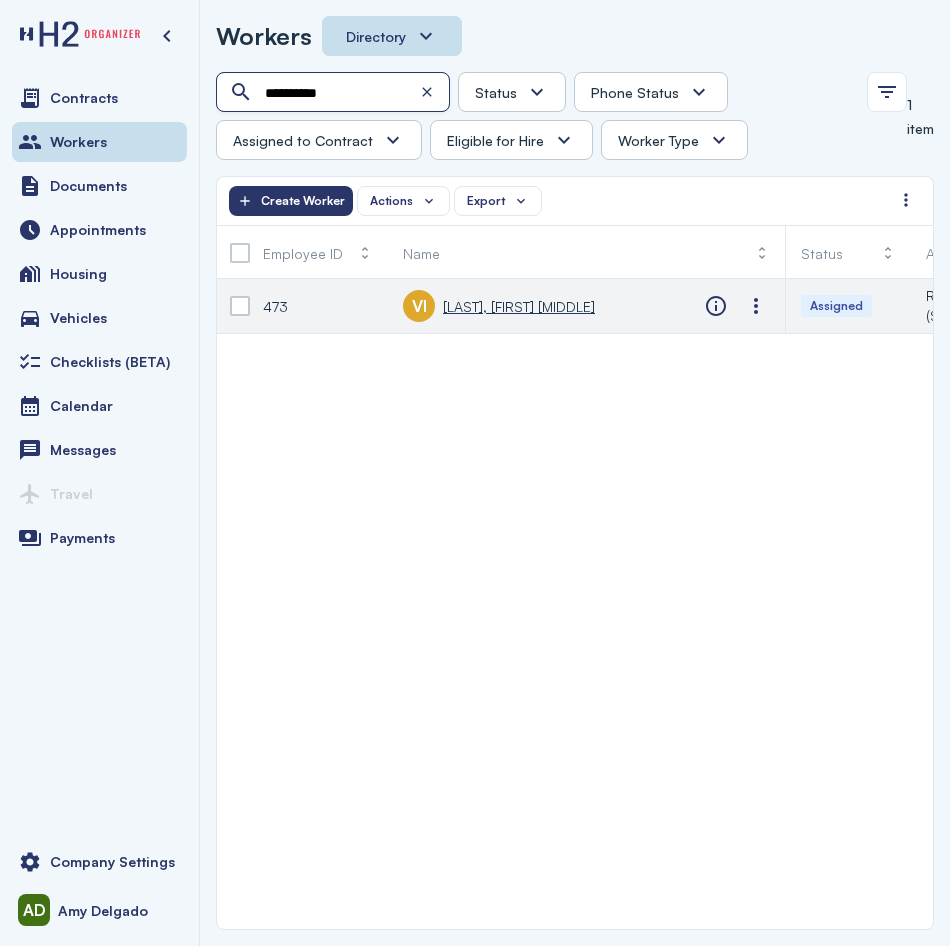type on "**********" 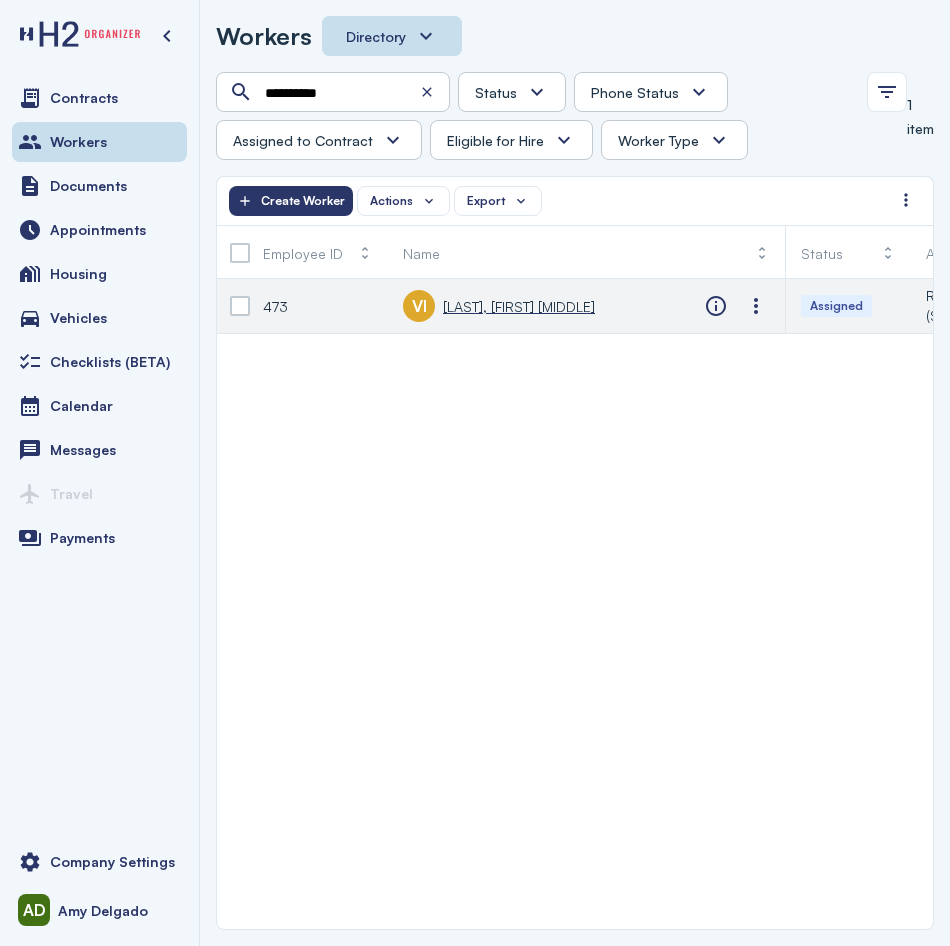 click on "[LAST], [FIRST] [MIDDLE]" at bounding box center (519, 306) 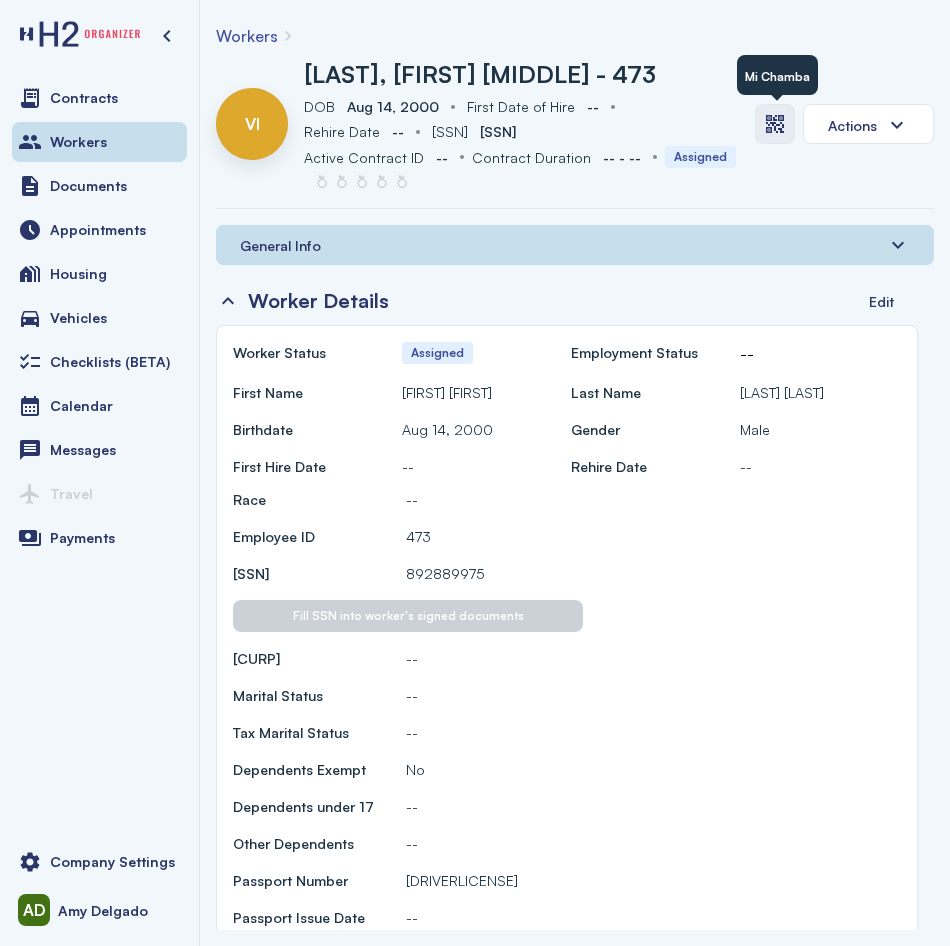 click at bounding box center [775, 124] 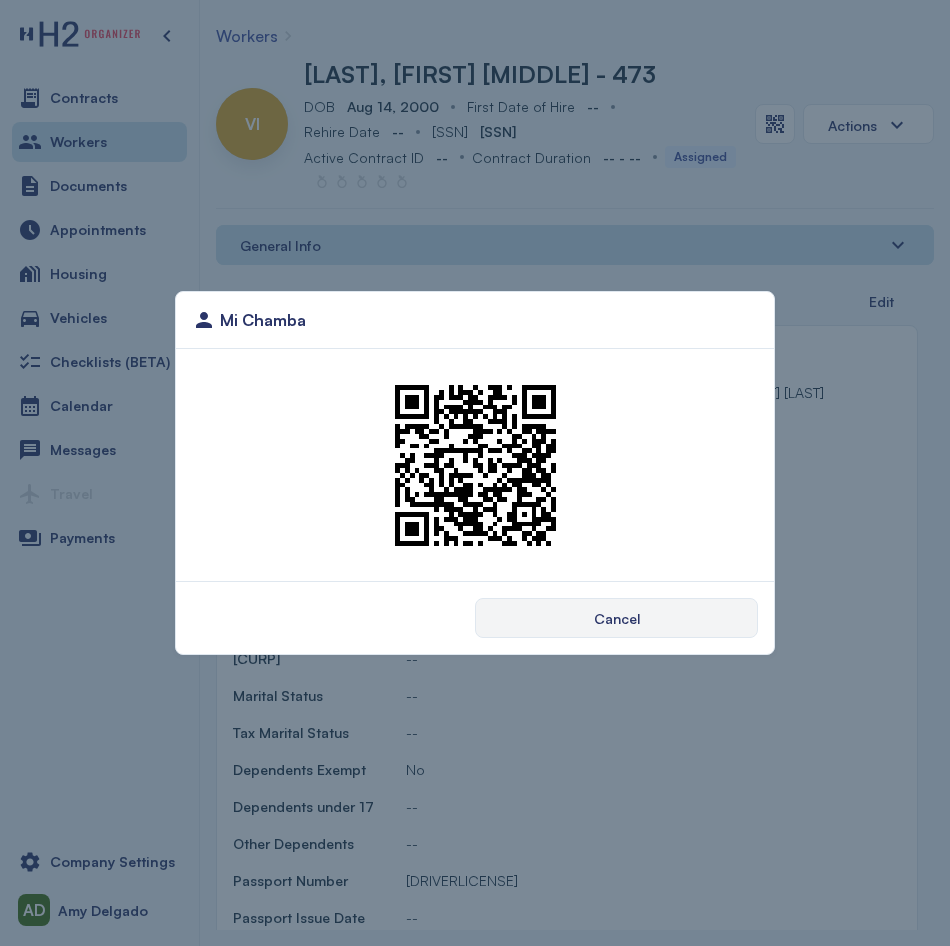 click on "Mi Chamba       Cancel" at bounding box center (475, 473) 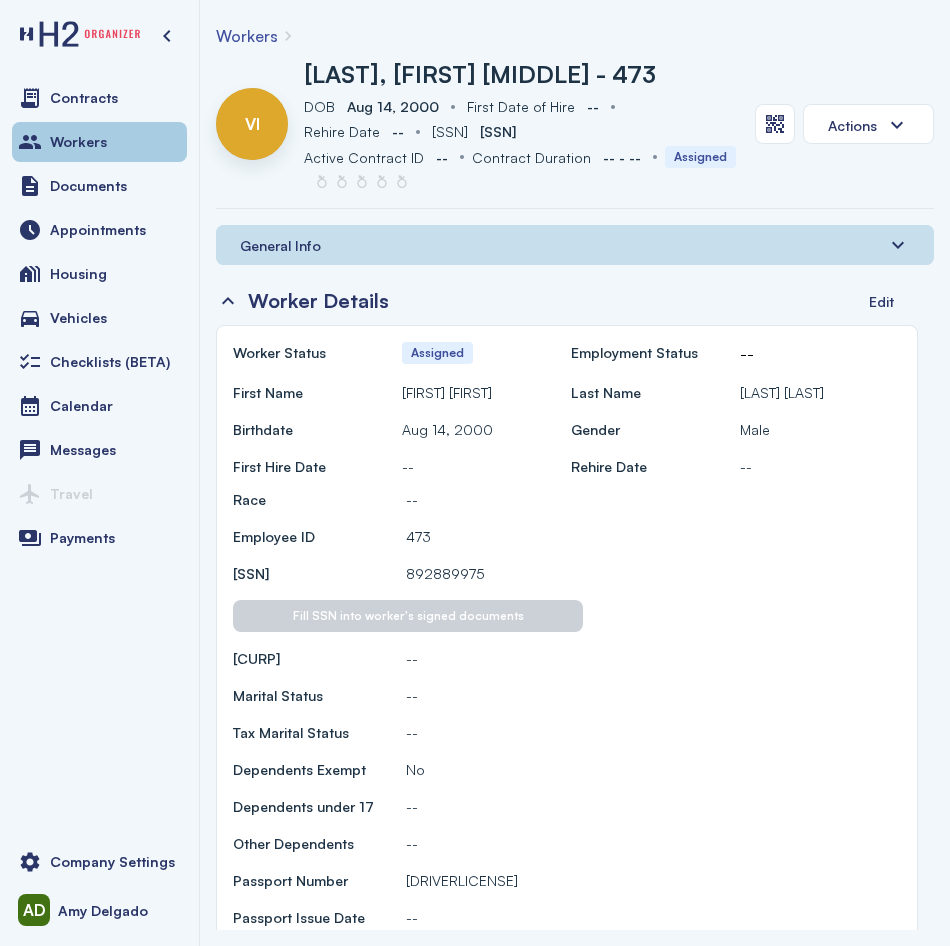 click on "Workers" at bounding box center [99, 142] 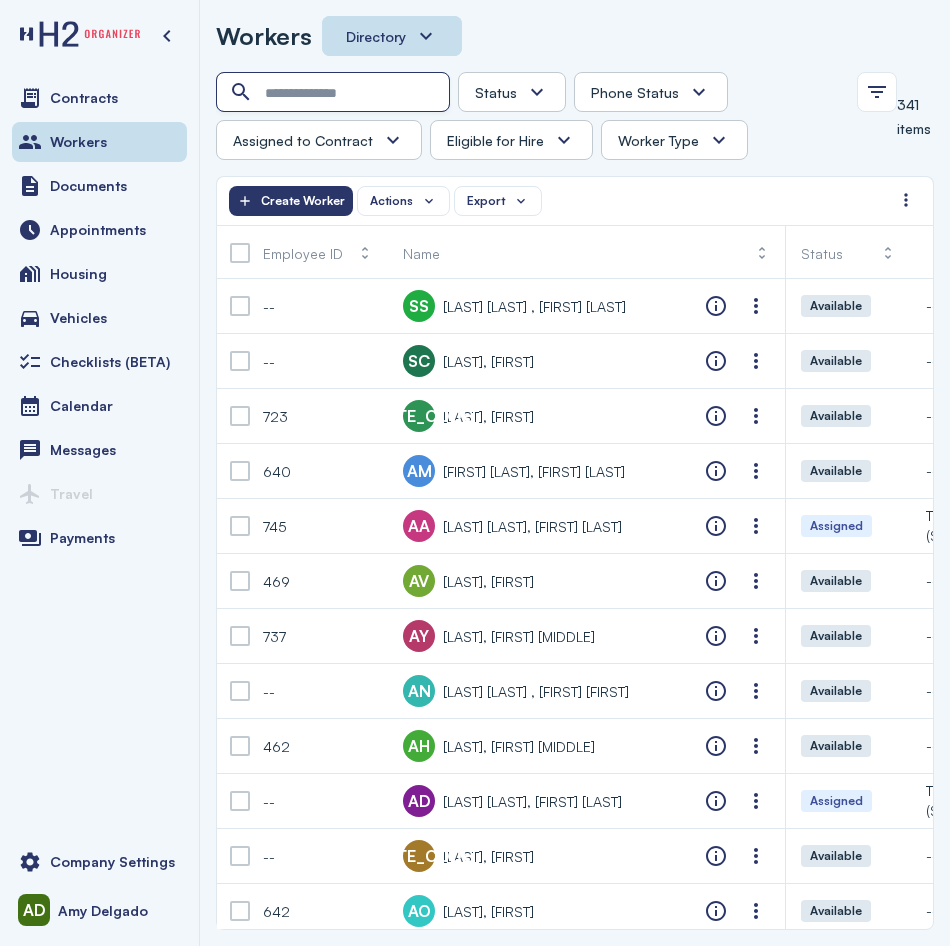 click at bounding box center [335, 93] 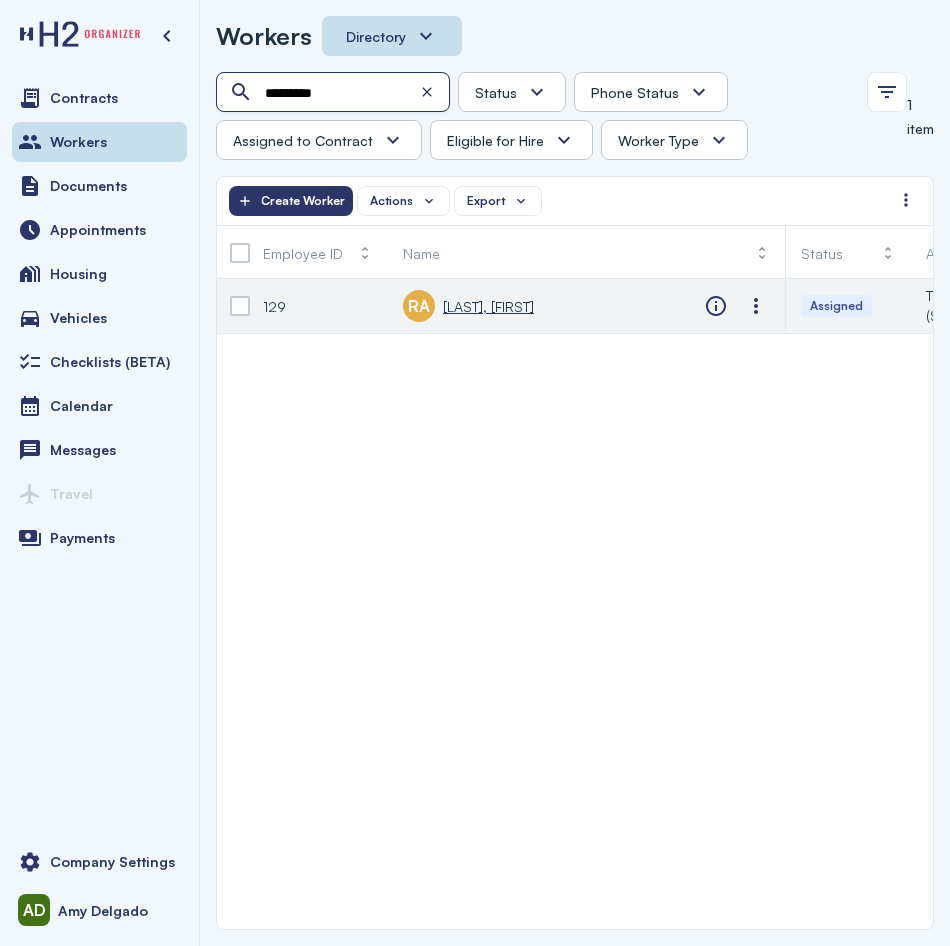 type on "*********" 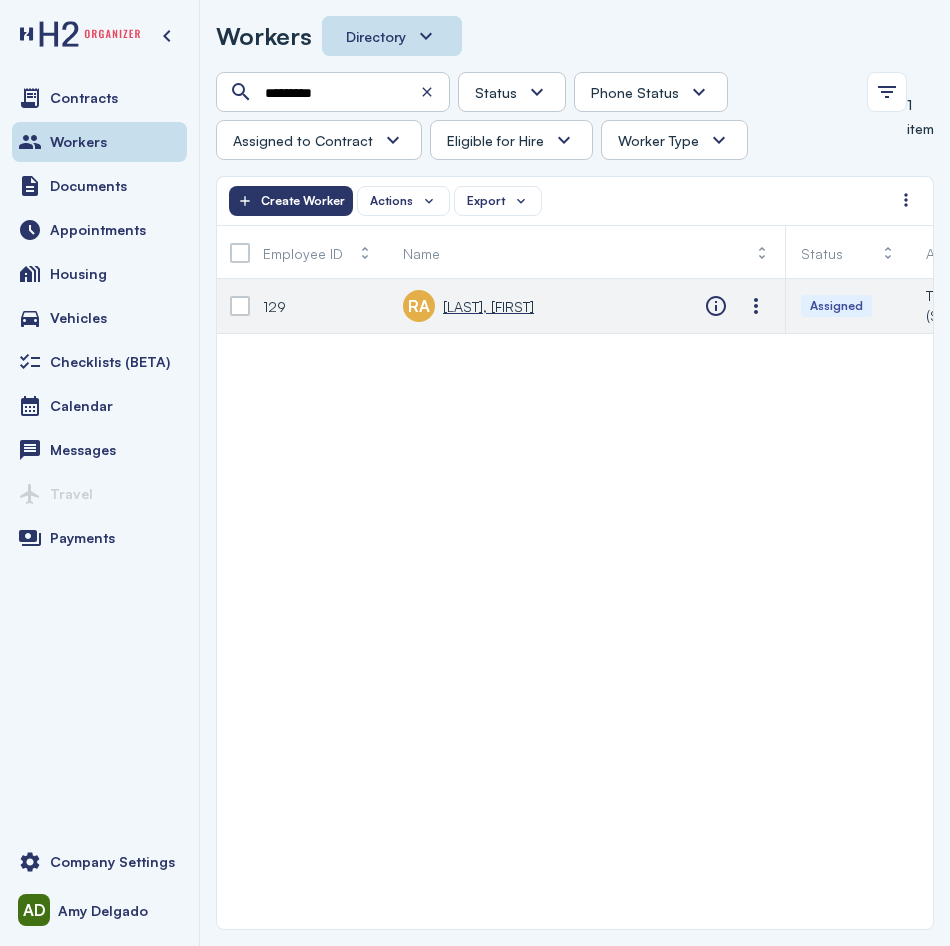 click on "[LAST], [FIRST]" at bounding box center [488, 306] 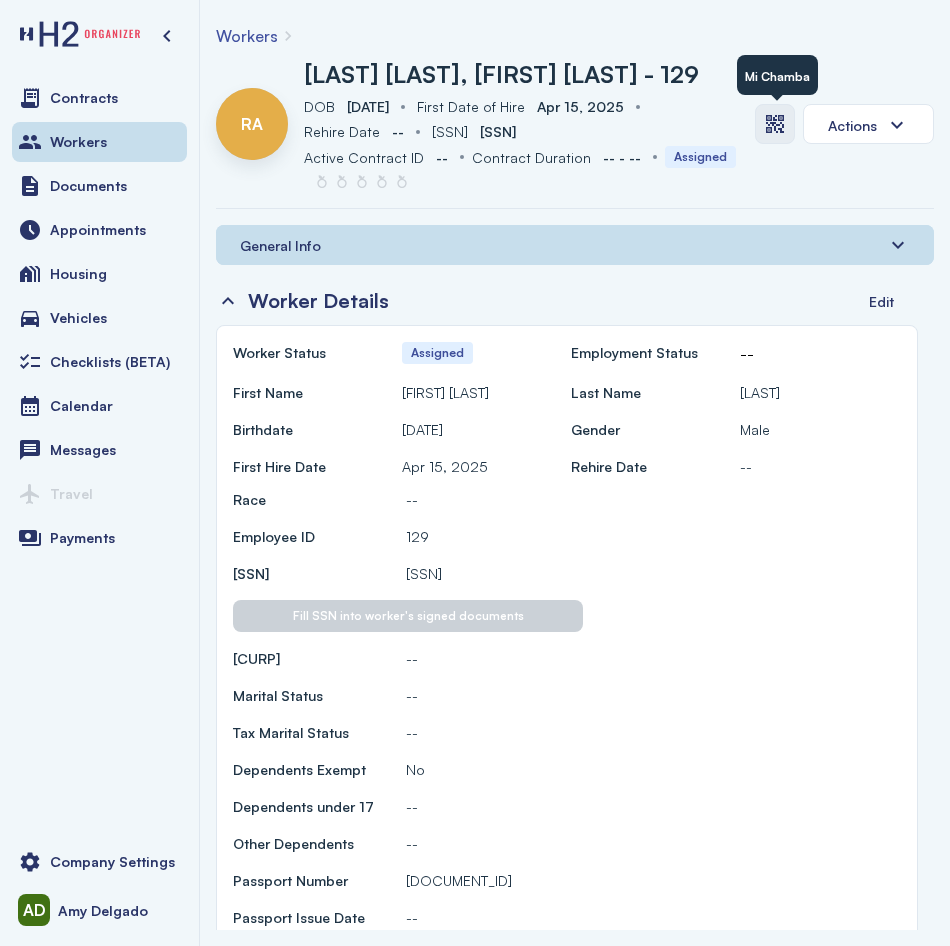 click at bounding box center [775, 124] 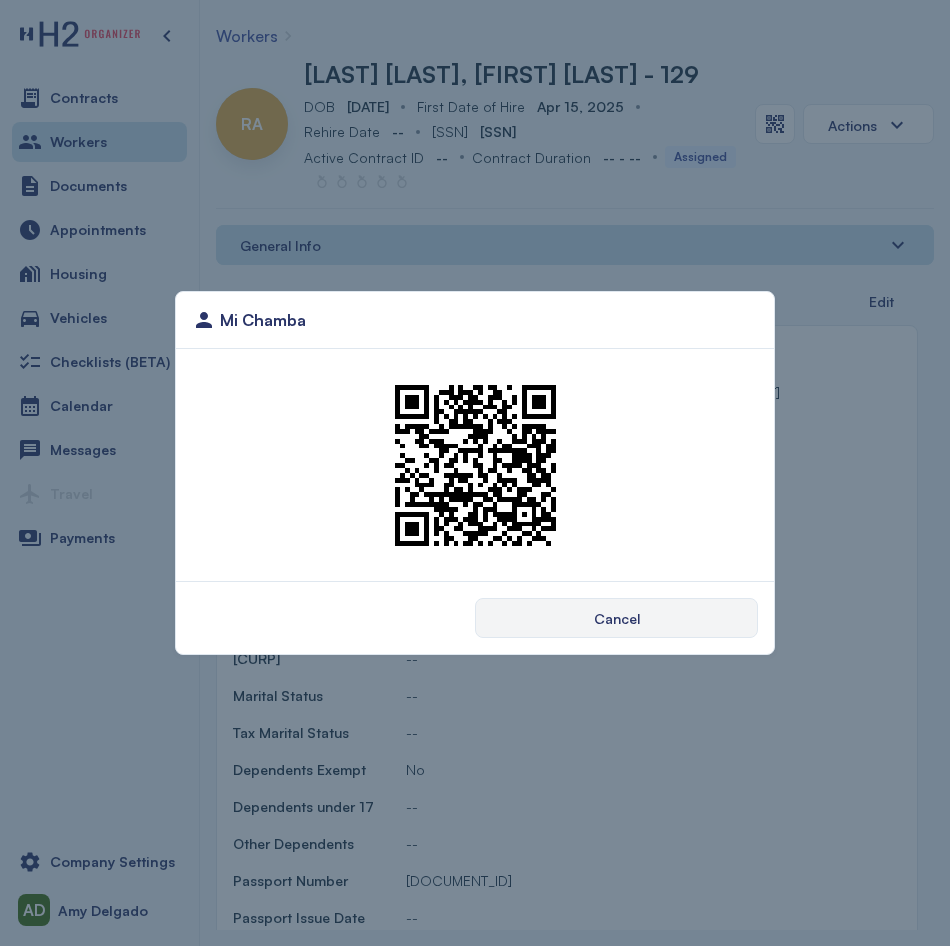 click on "Mi Chamba       Cancel" at bounding box center [475, 473] 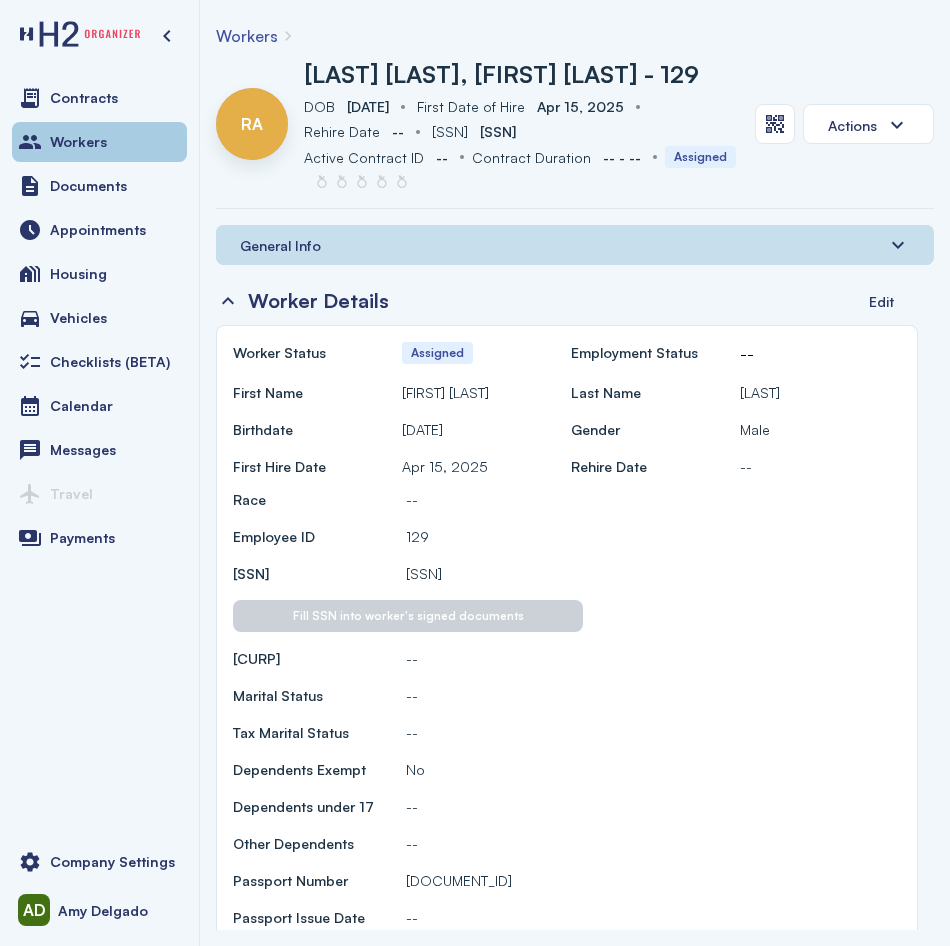 click on "Workers" at bounding box center (99, 142) 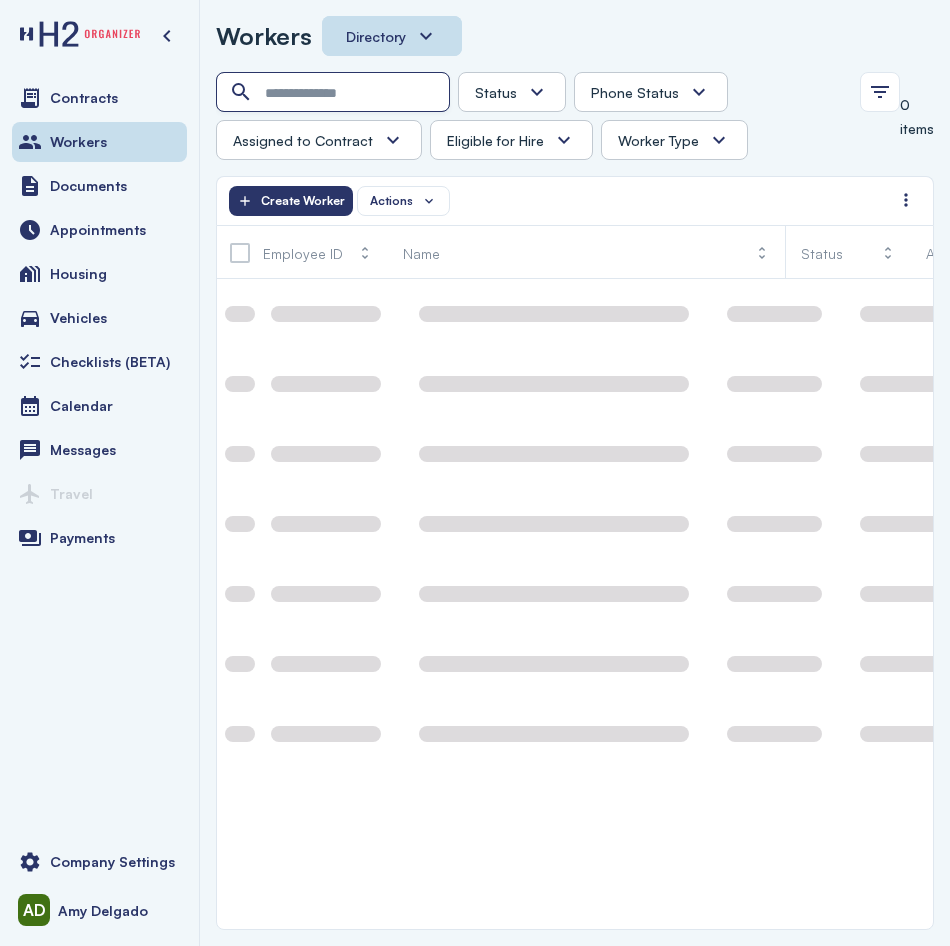 click at bounding box center (335, 93) 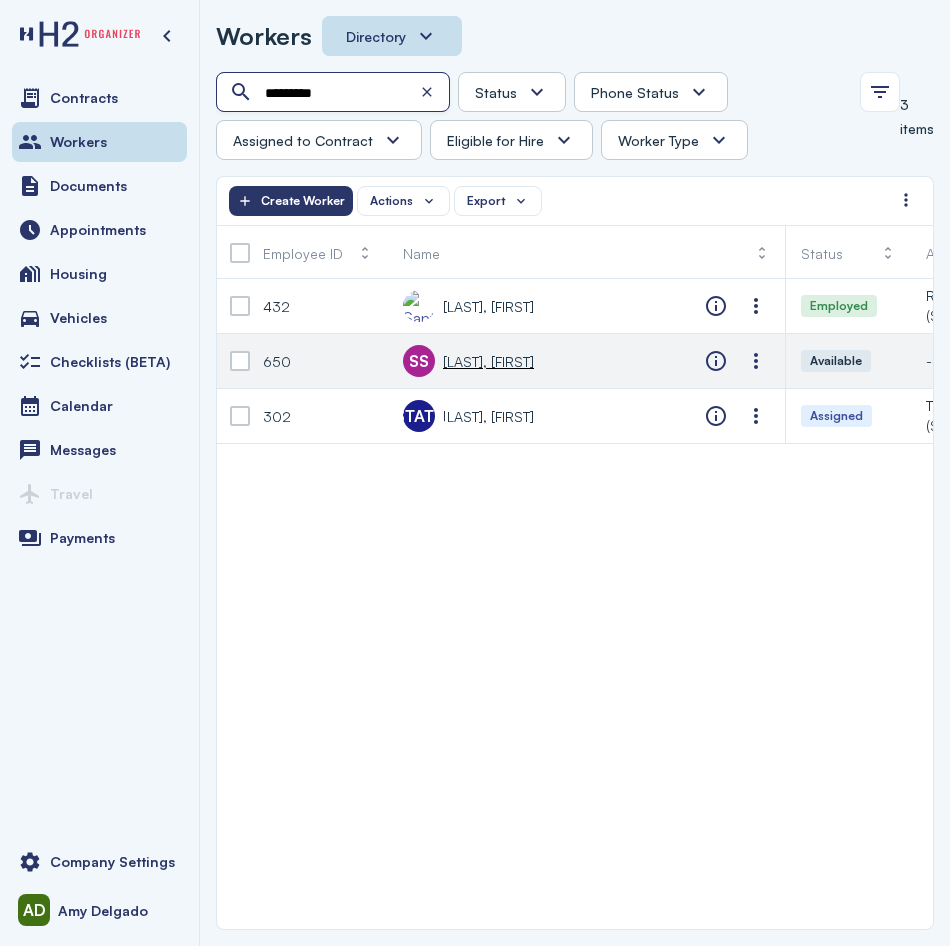 type on "*********" 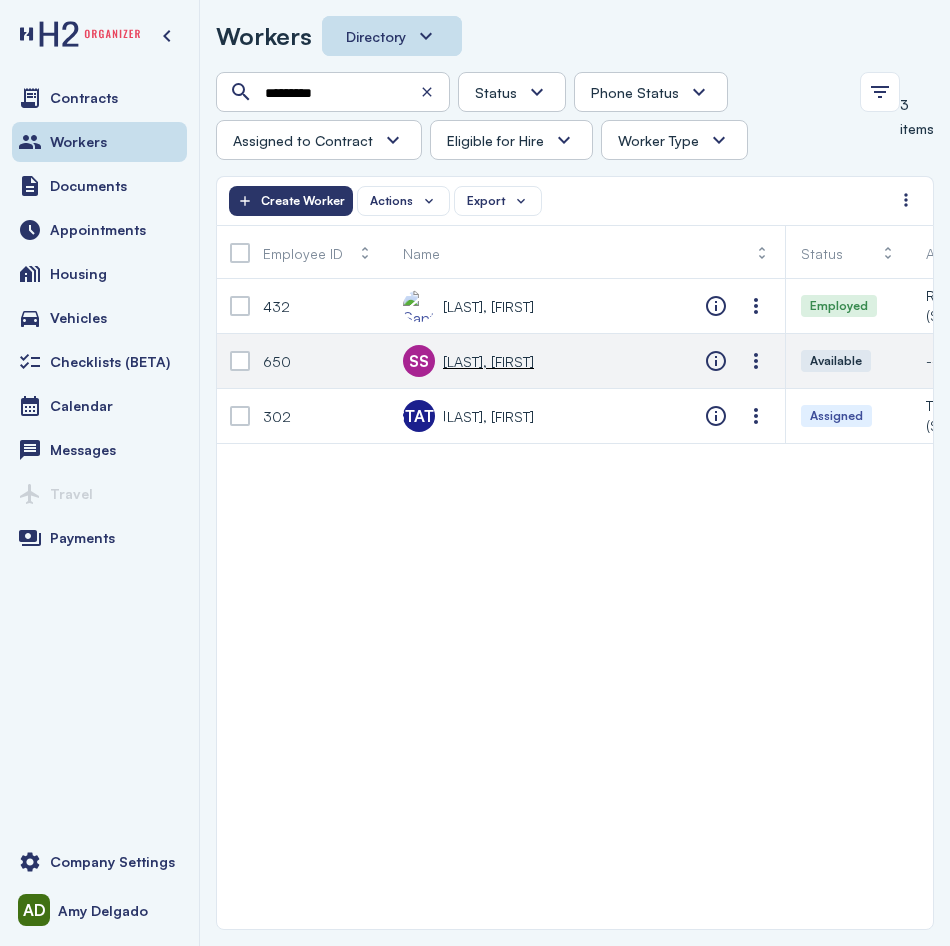 click on "SS       [LAST] [LAST], [FIRST] [LAST]" 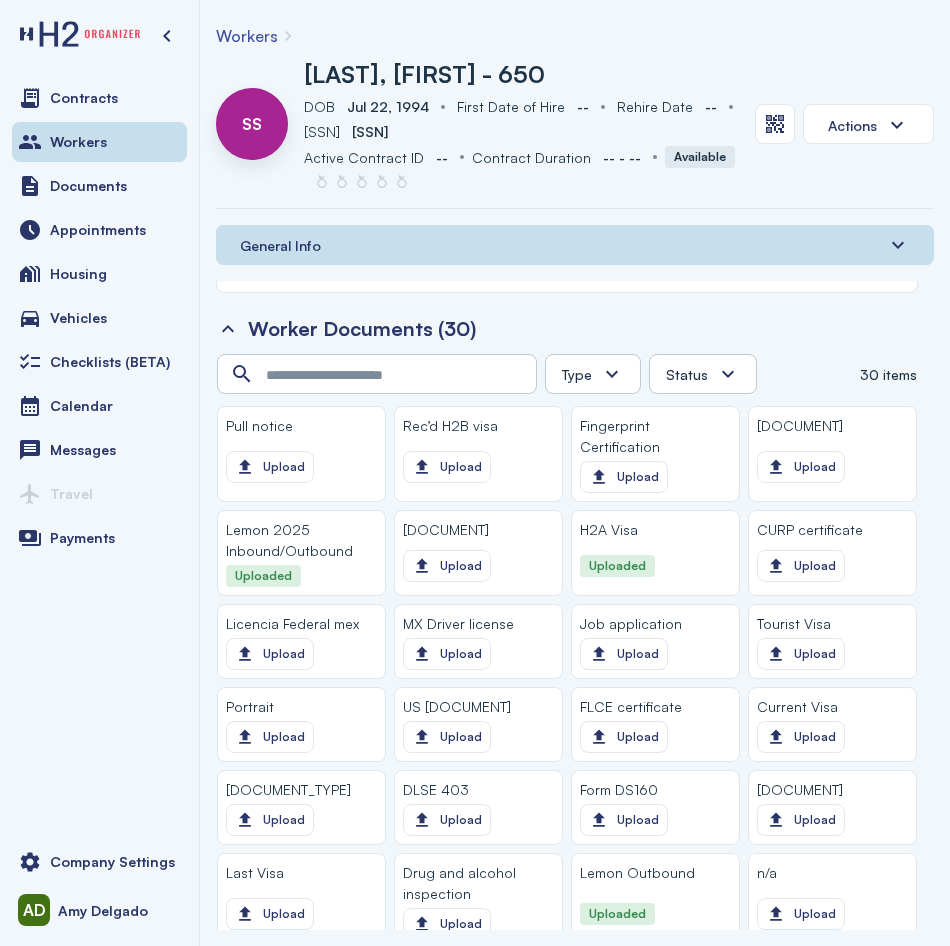 scroll, scrollTop: 1700, scrollLeft: 0, axis: vertical 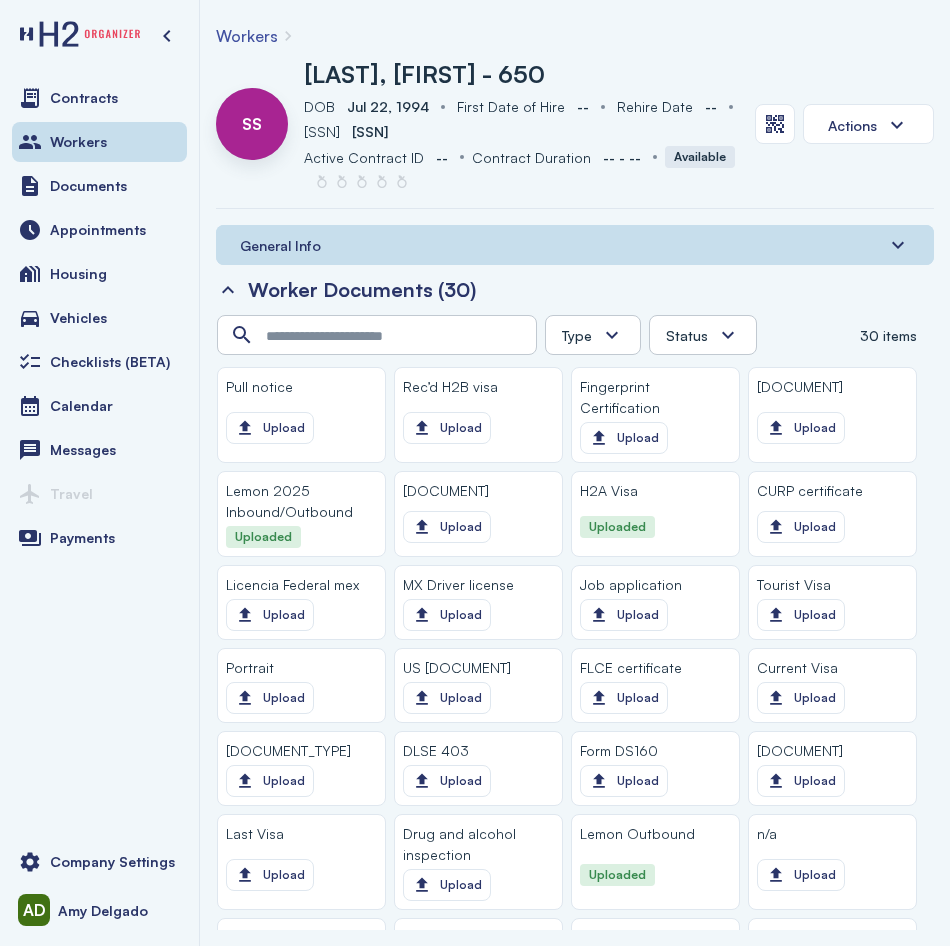 click 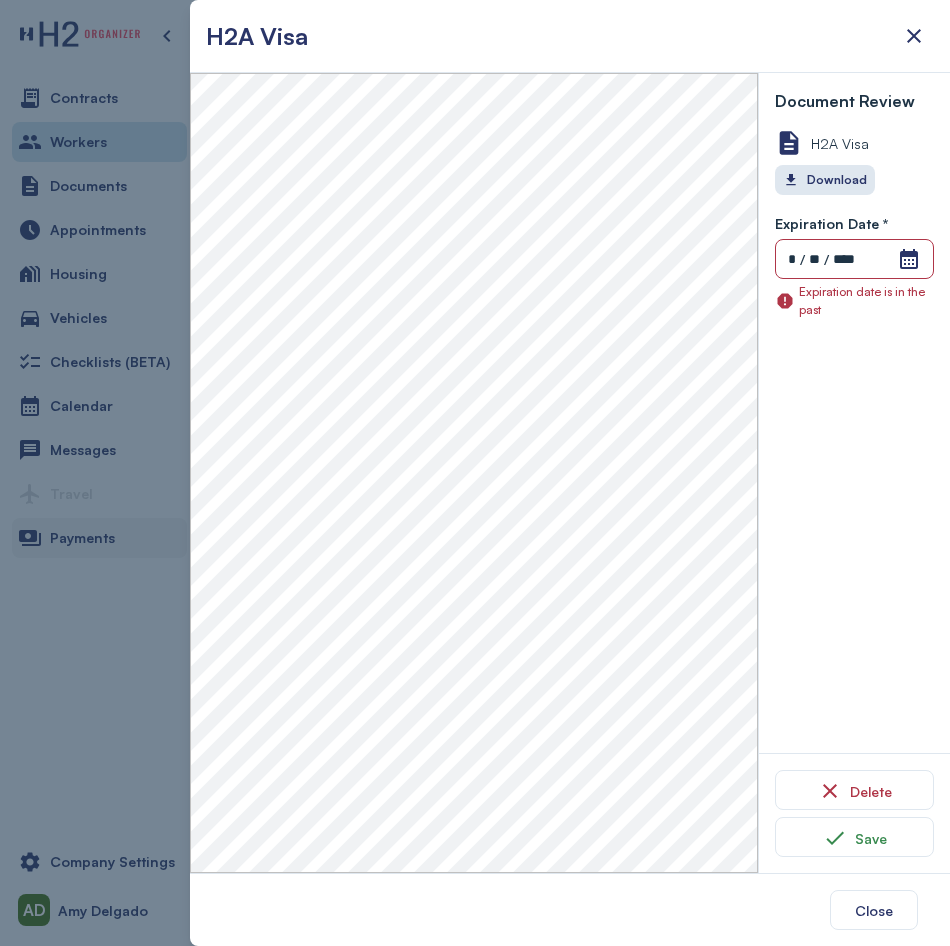 drag, startPoint x: 108, startPoint y: 600, endPoint x: 115, endPoint y: 545, distance: 55.443665 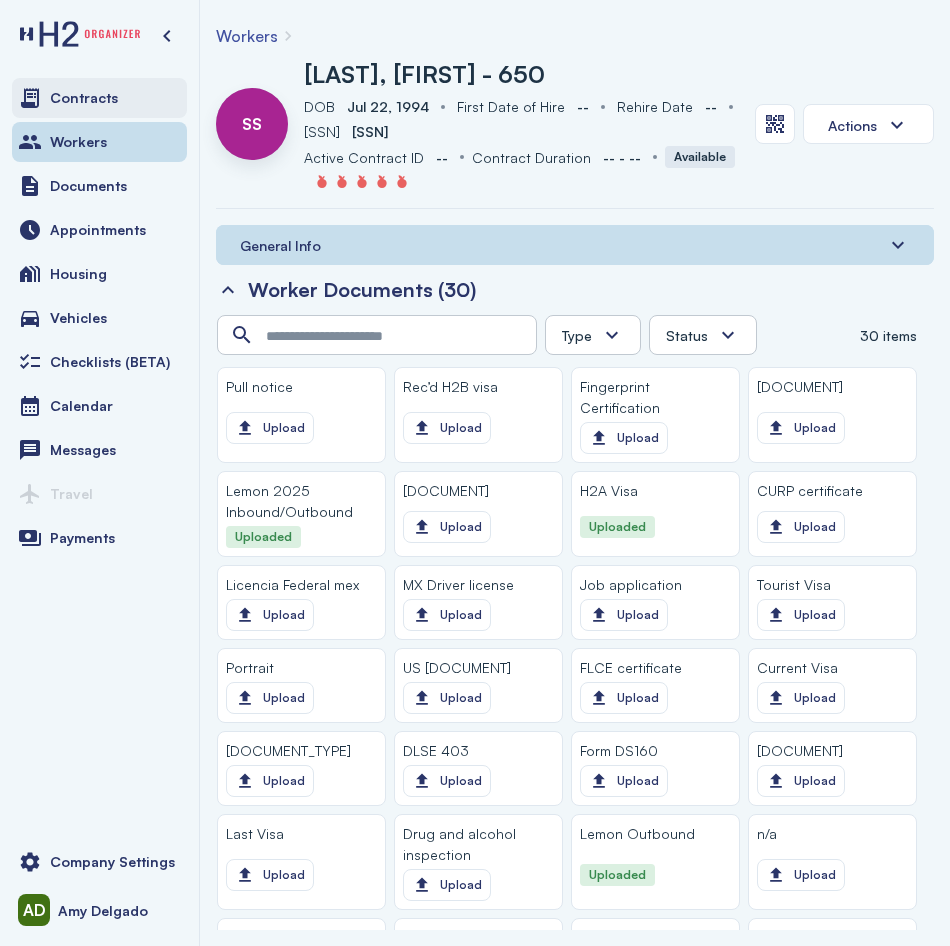 click at bounding box center [30, 98] 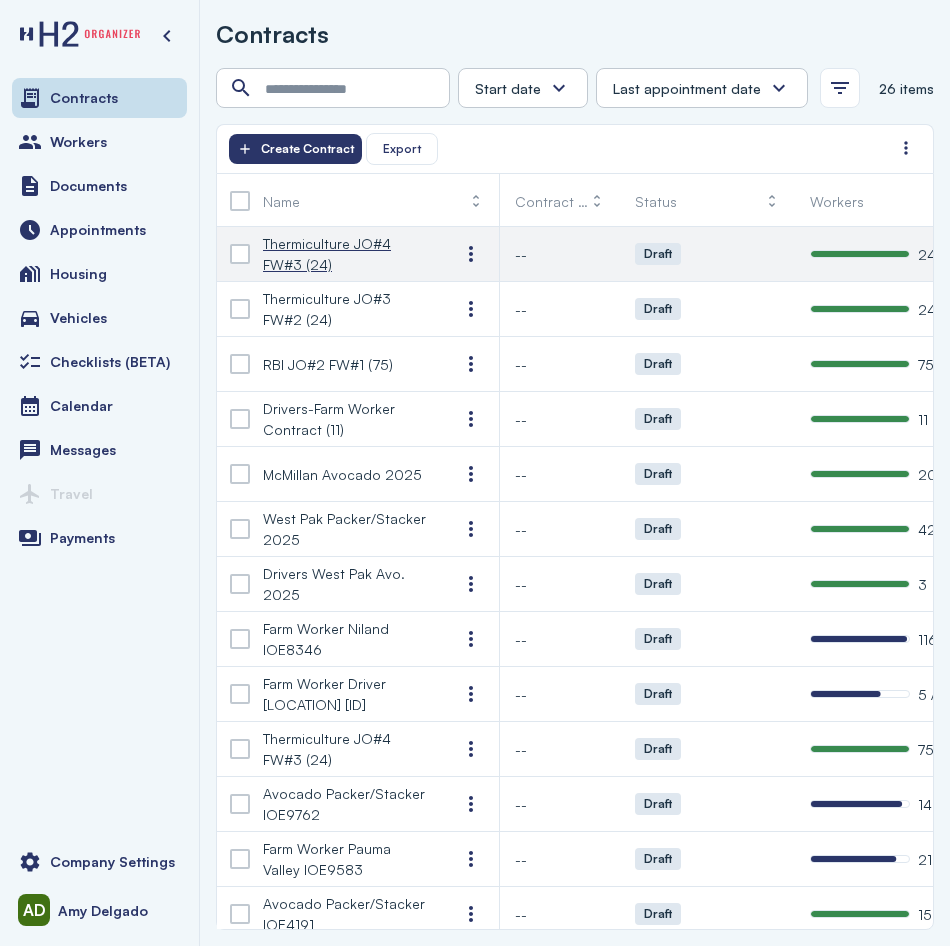 click on "Thermiculture JO#4 FW#3 (24)" at bounding box center (345, 254) 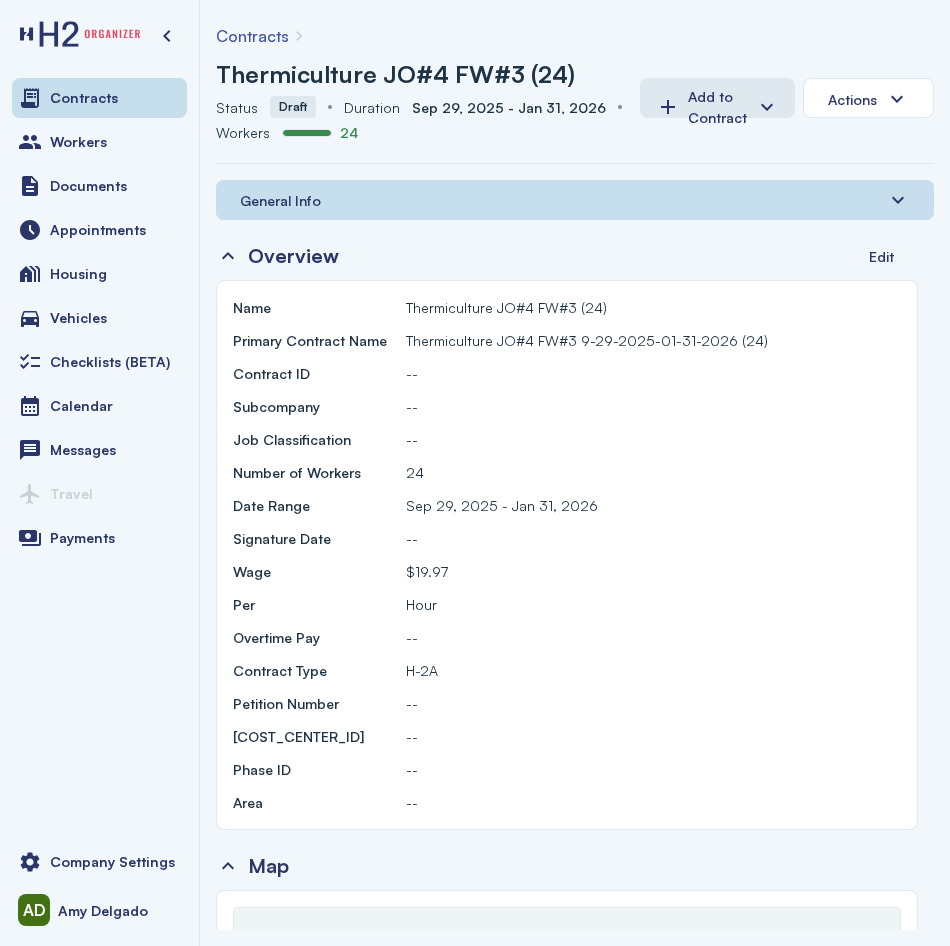 click on "General Info" at bounding box center (280, 200) 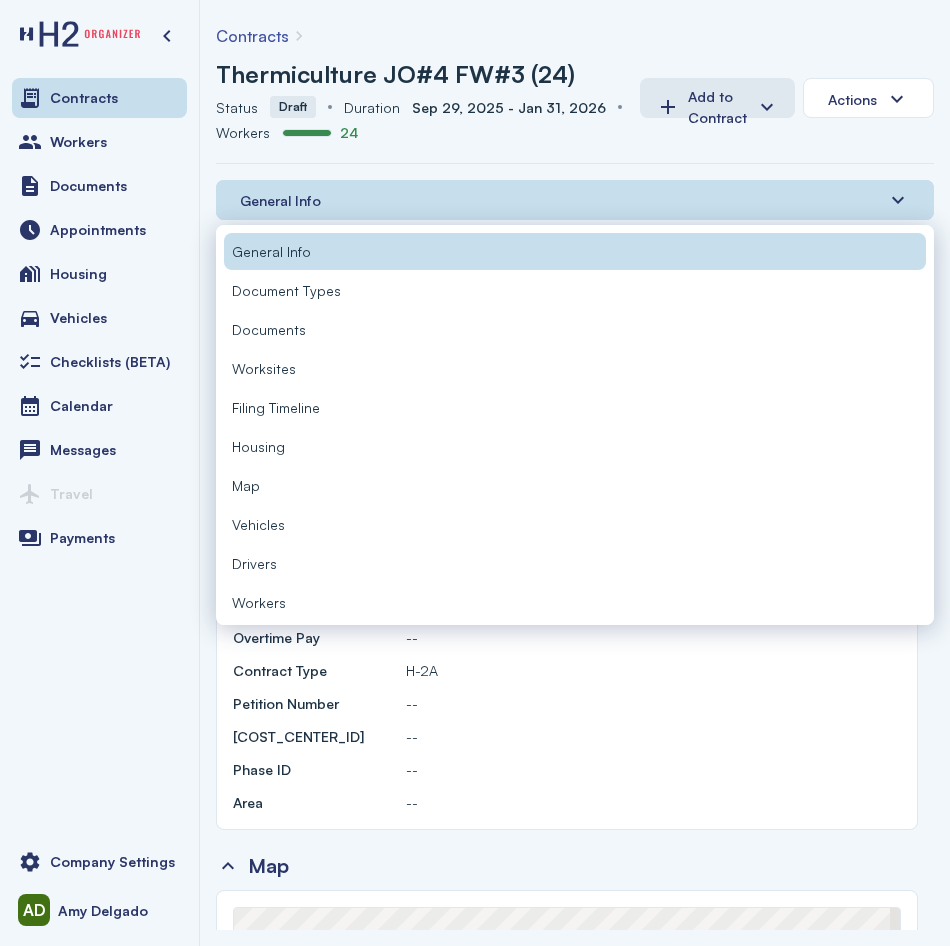 click on "Workers" at bounding box center [259, 602] 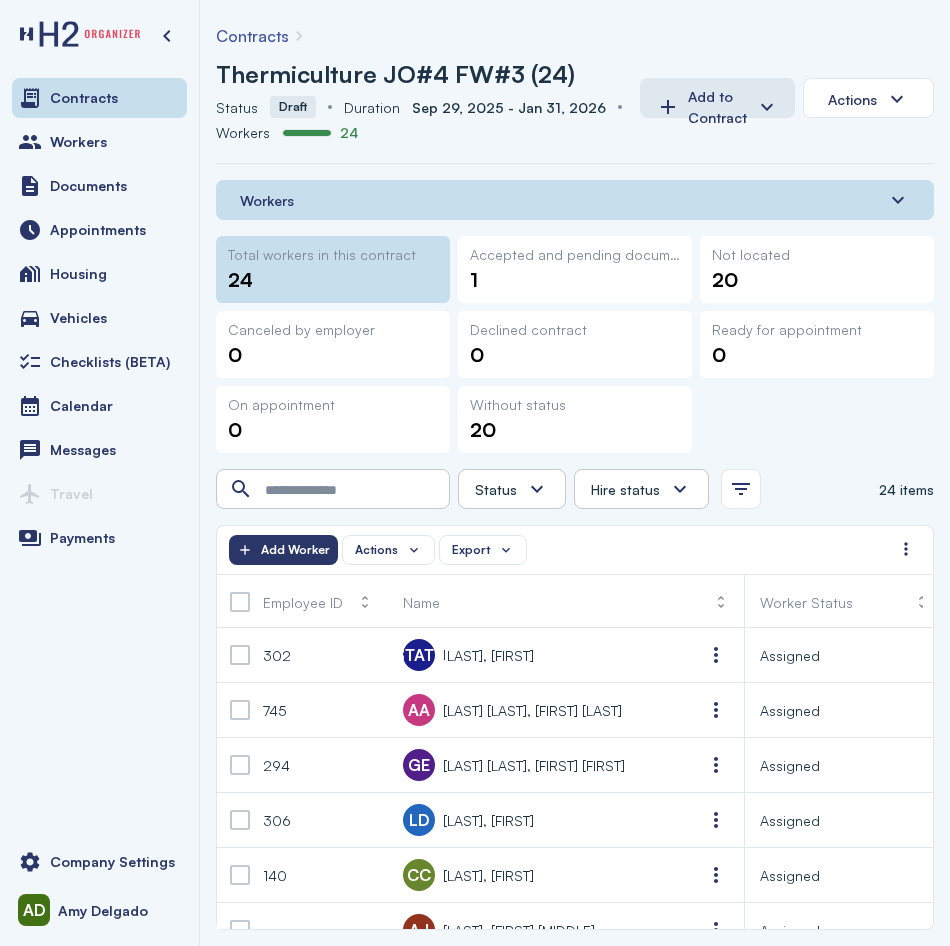 click at bounding box center [240, 602] 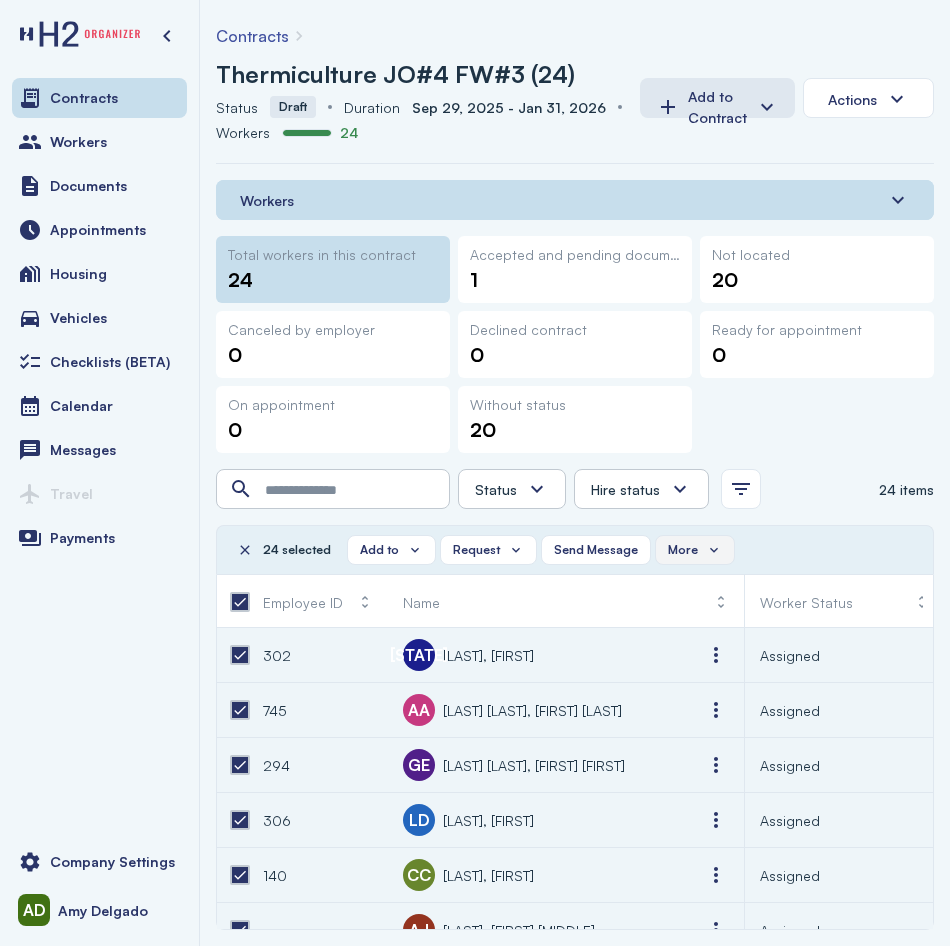 click on "More" at bounding box center [683, 550] 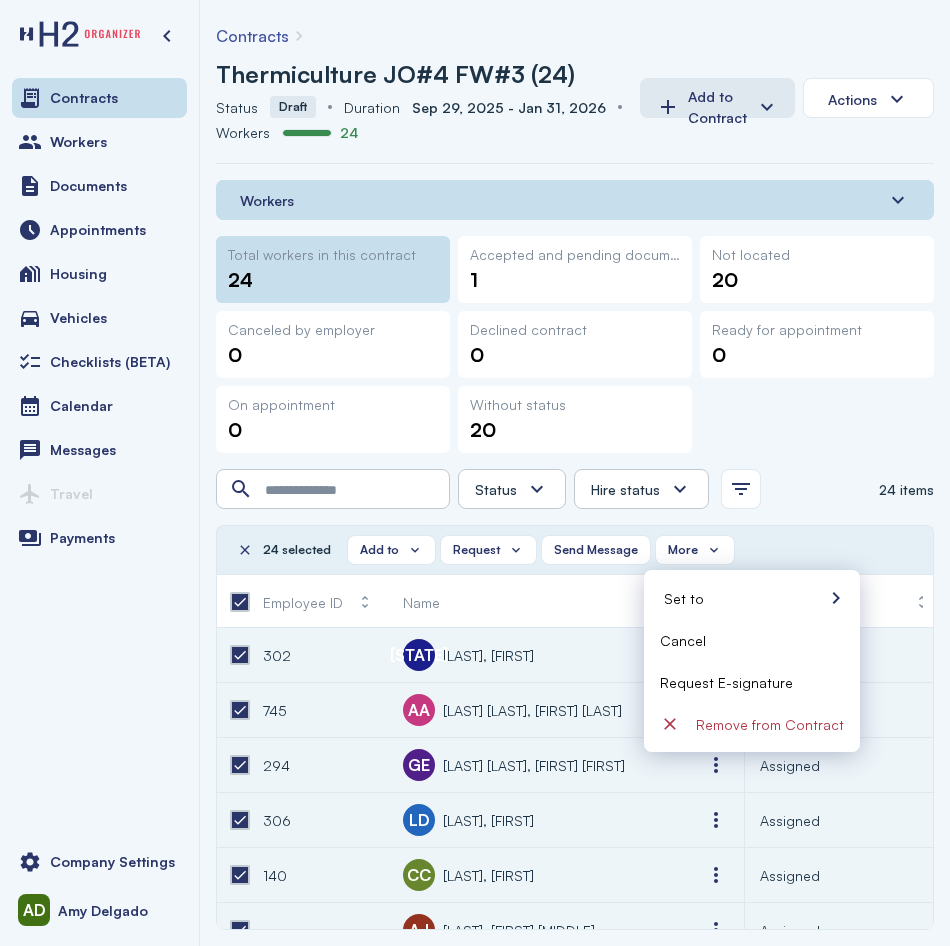 click on "Request E-signature" at bounding box center [726, 682] 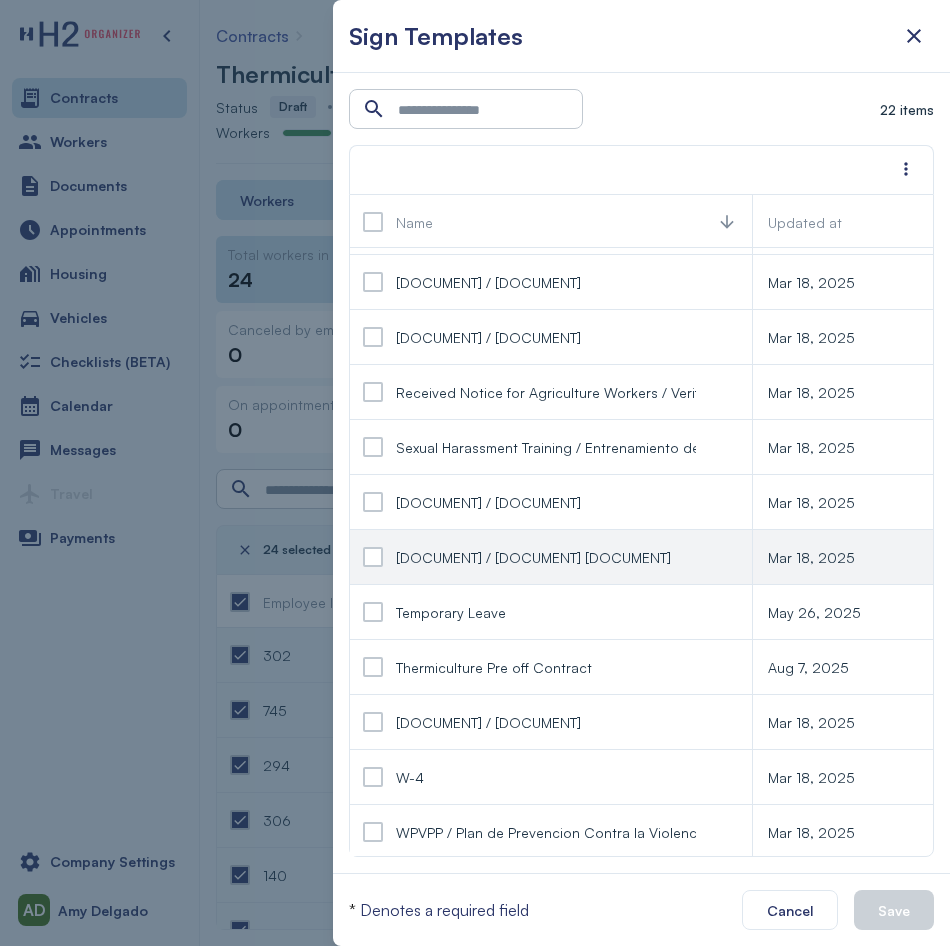 scroll, scrollTop: 590, scrollLeft: 0, axis: vertical 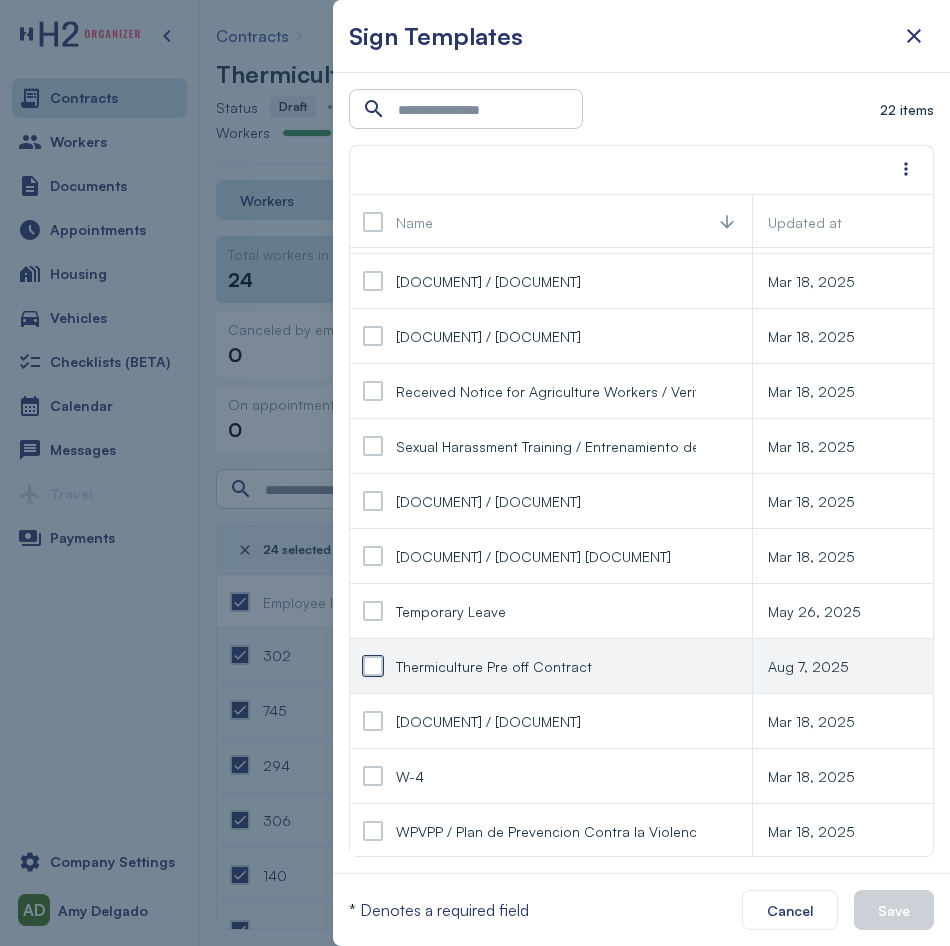 click at bounding box center [373, 666] 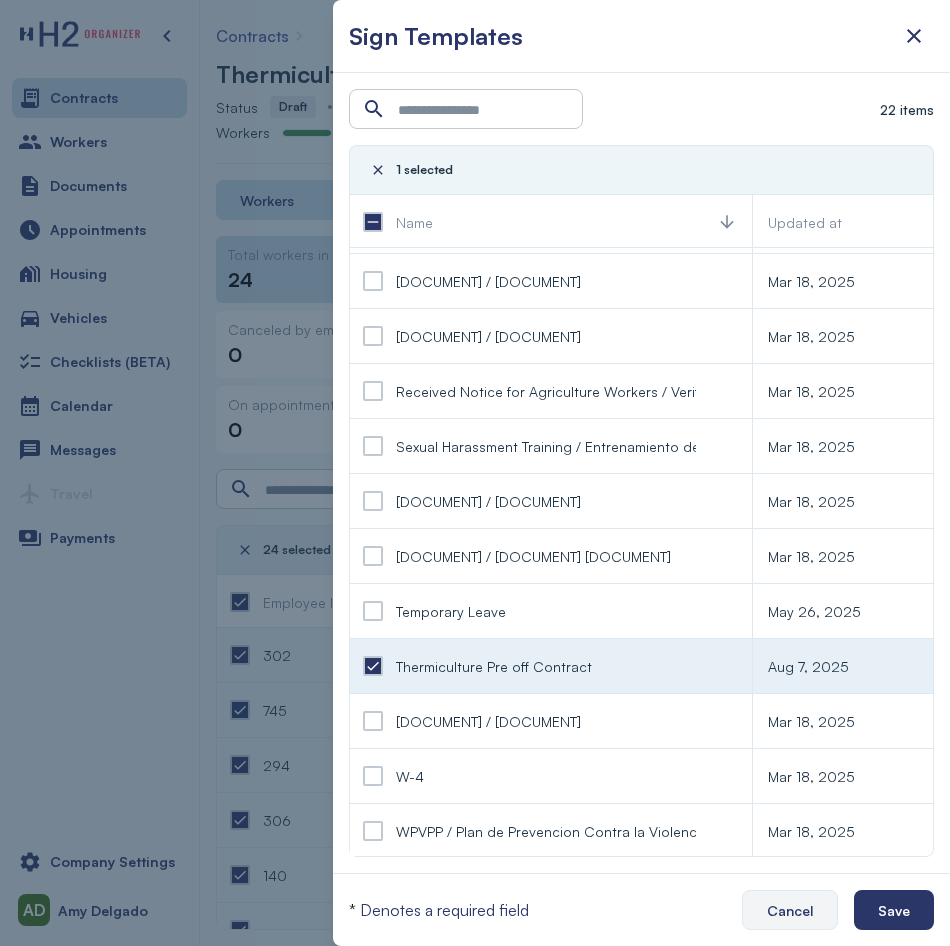 click on "Cancel" at bounding box center [790, 910] 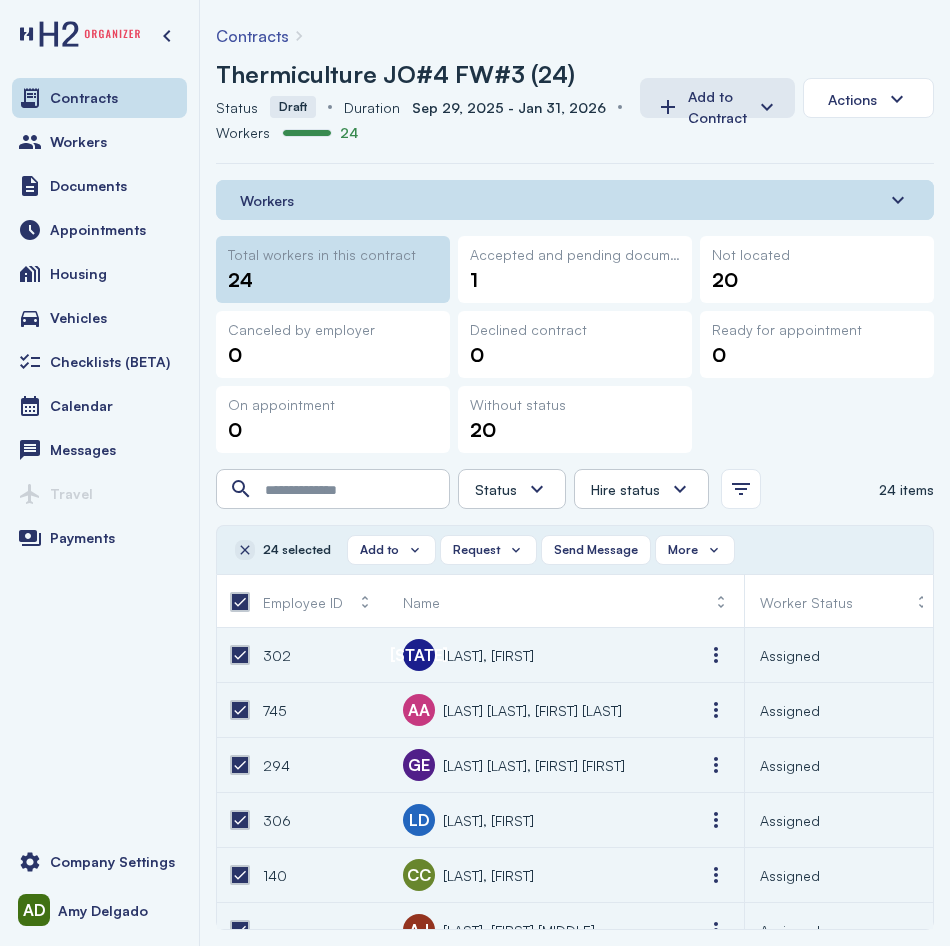 click at bounding box center [245, 550] 